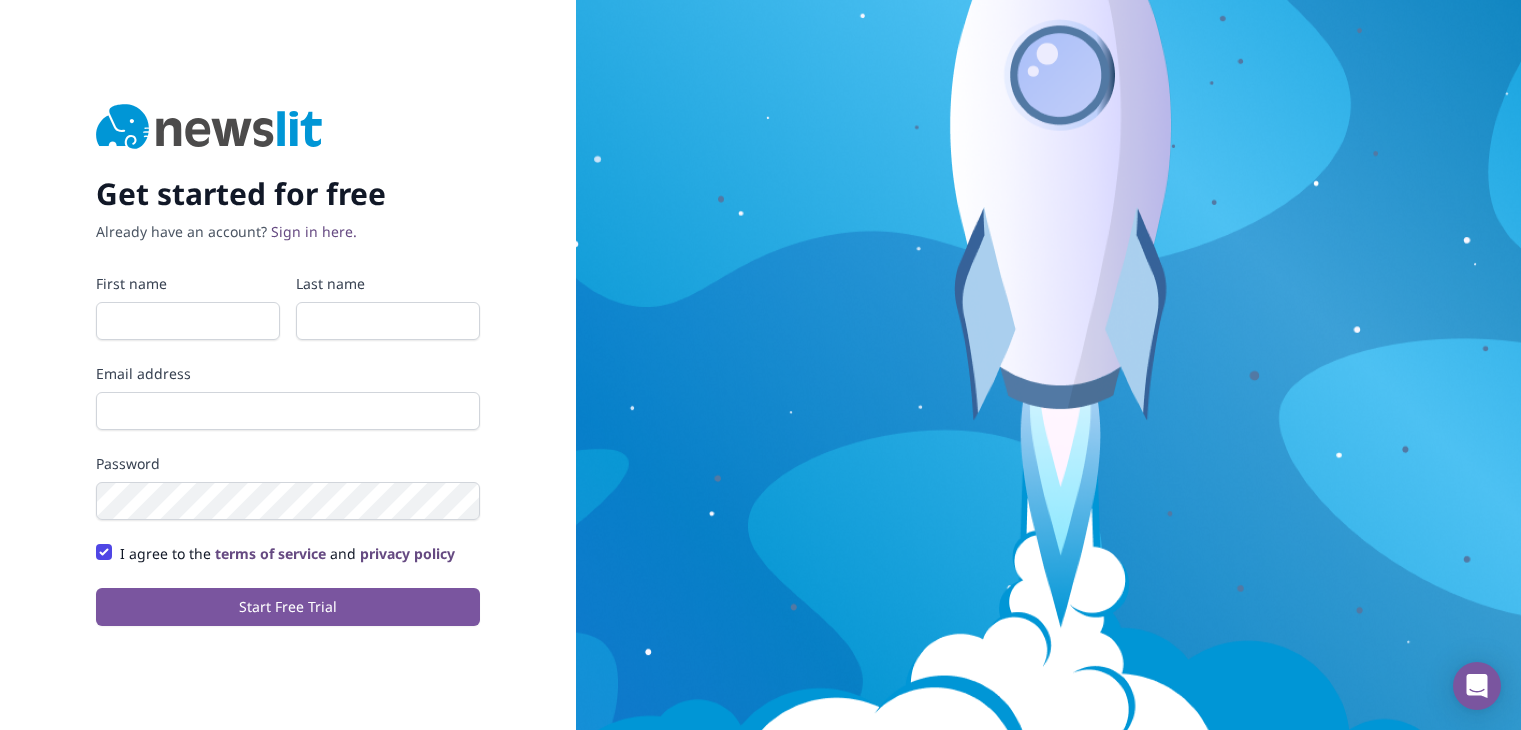 scroll, scrollTop: 0, scrollLeft: 0, axis: both 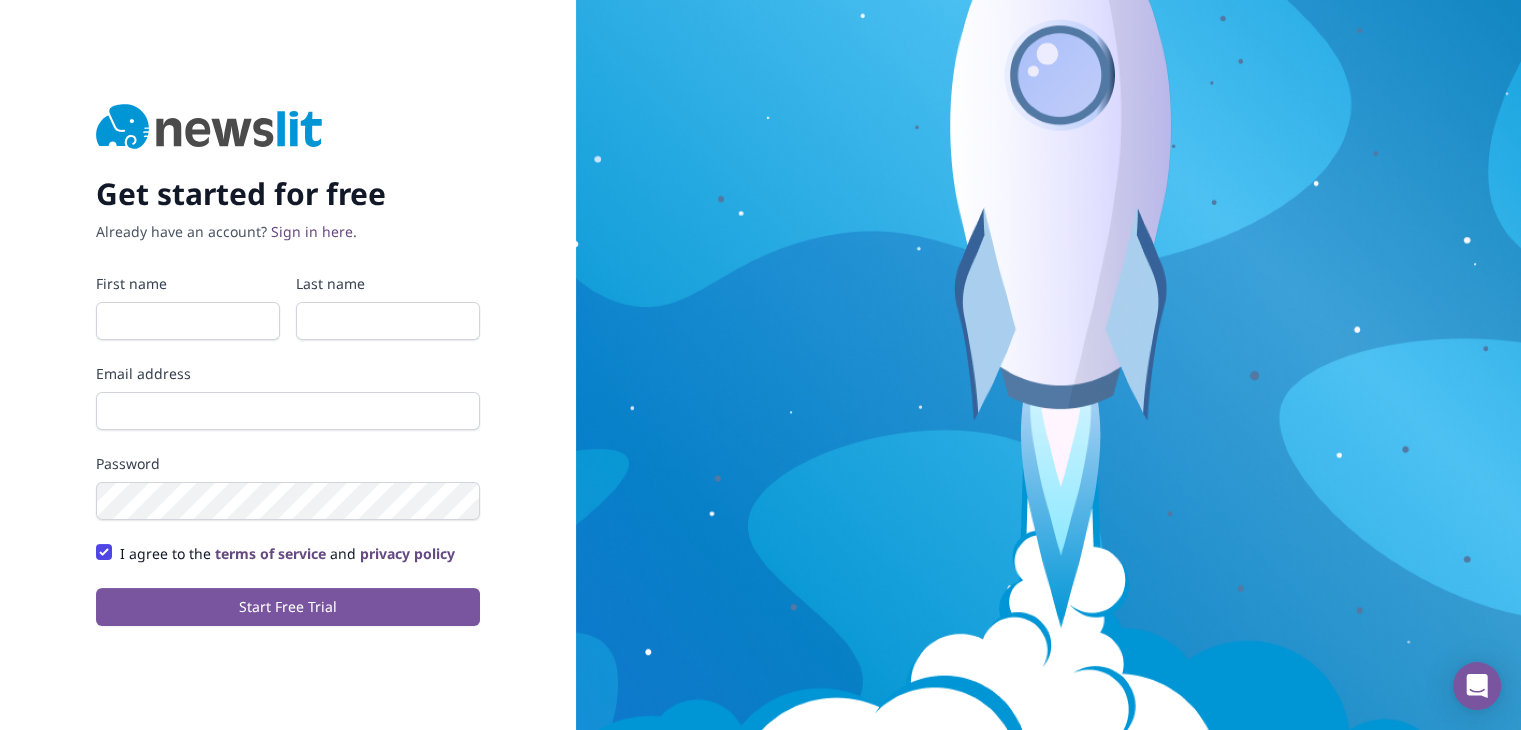 type on "[PERSON_NAME]" 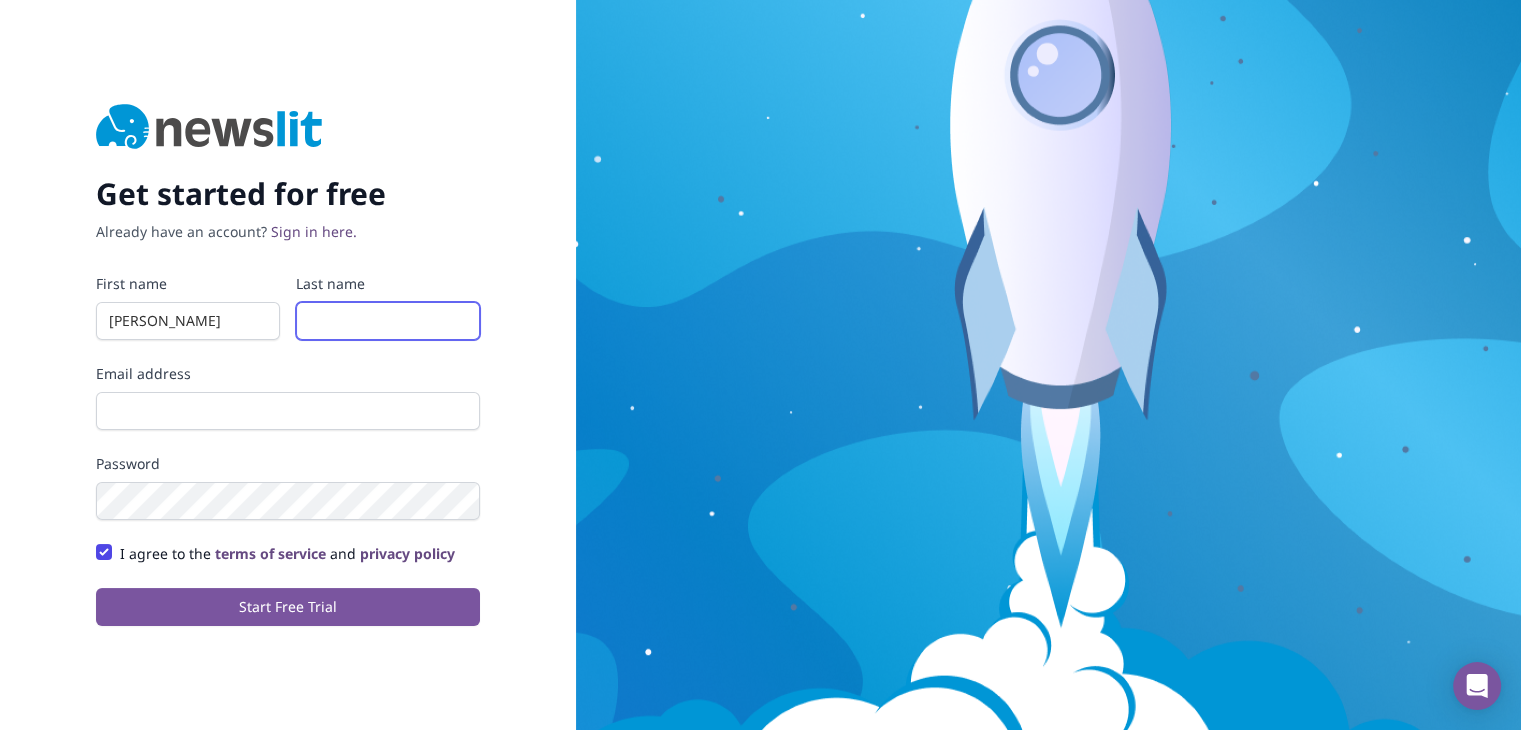 type on "[PERSON_NAME]" 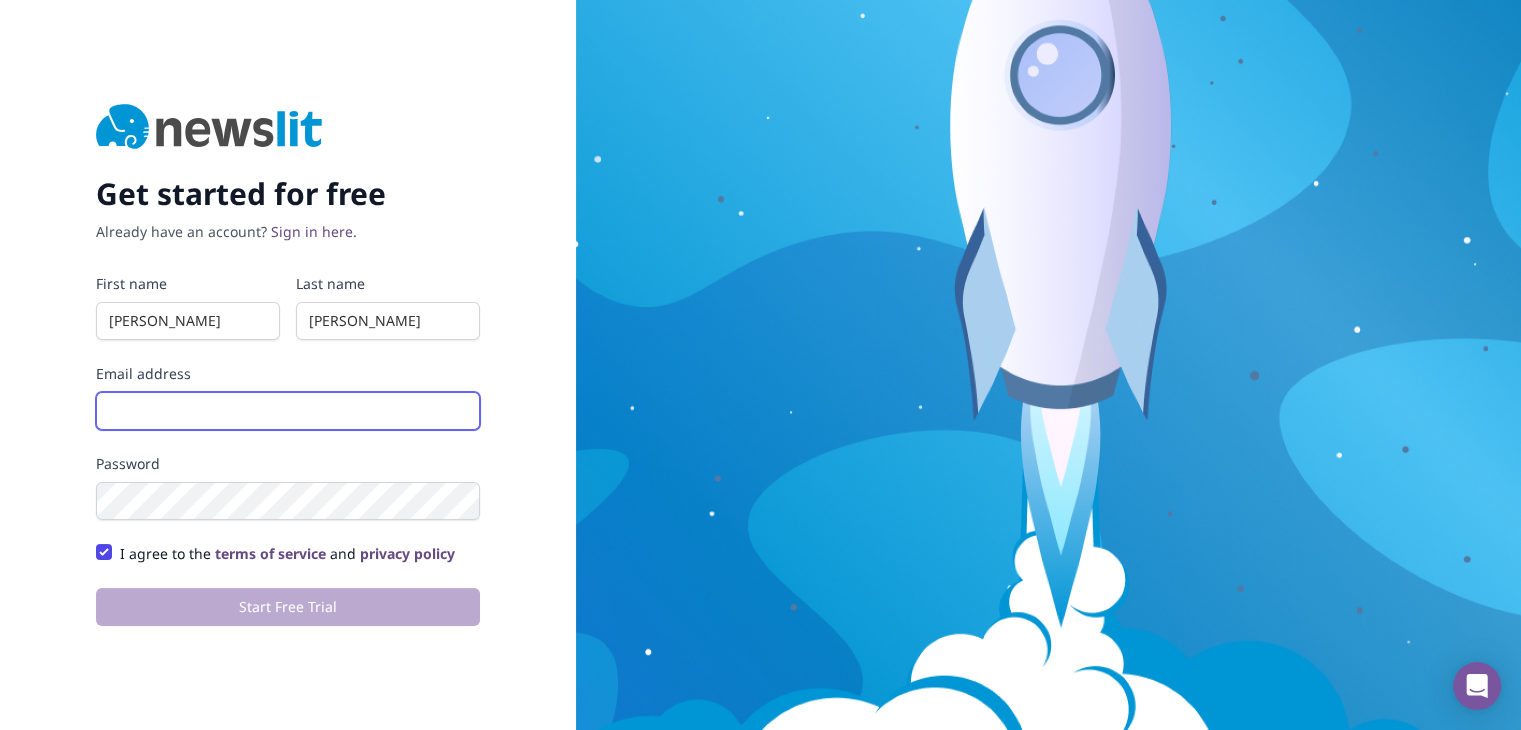 click on "Email address" at bounding box center [288, 411] 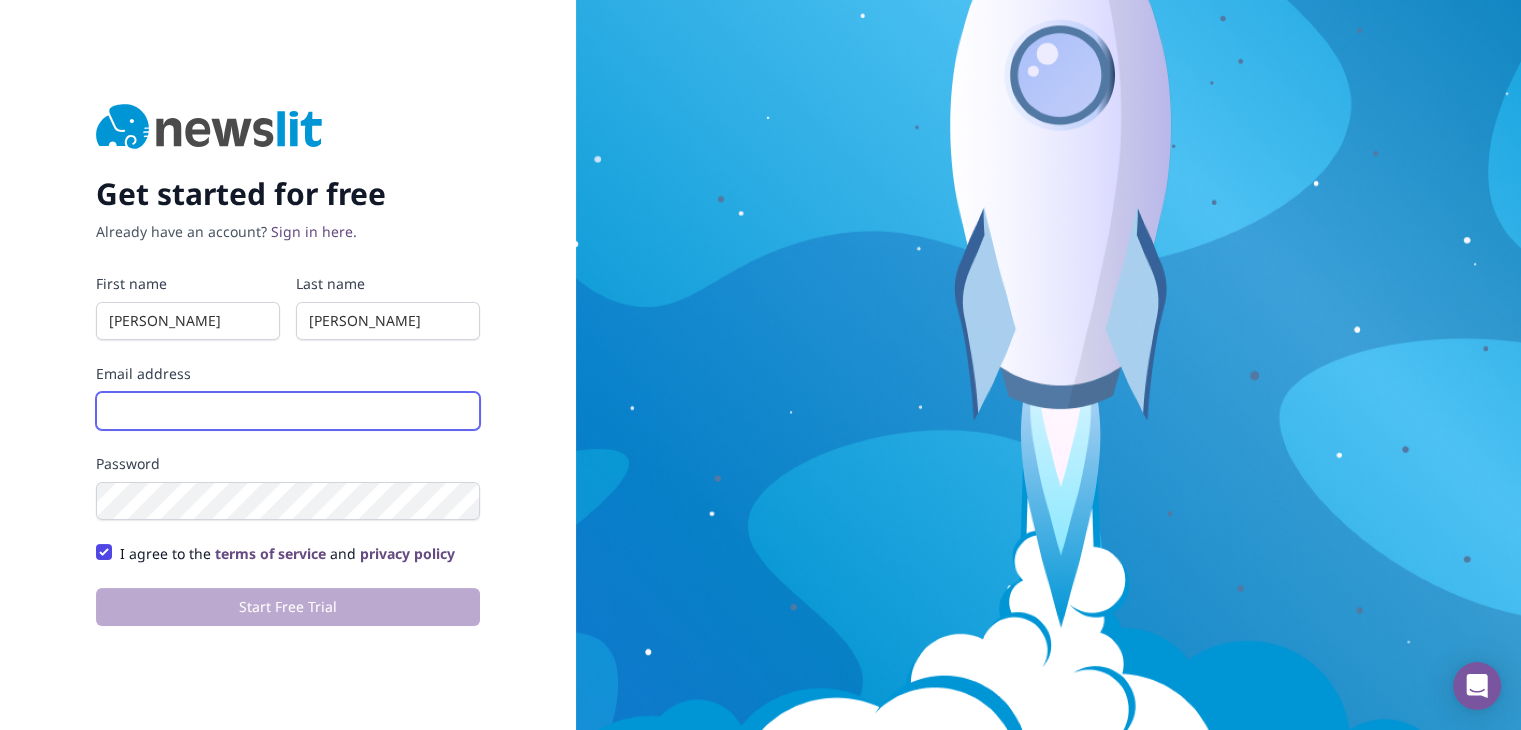 type on "[EMAIL_ADDRESS][DOMAIN_NAME]" 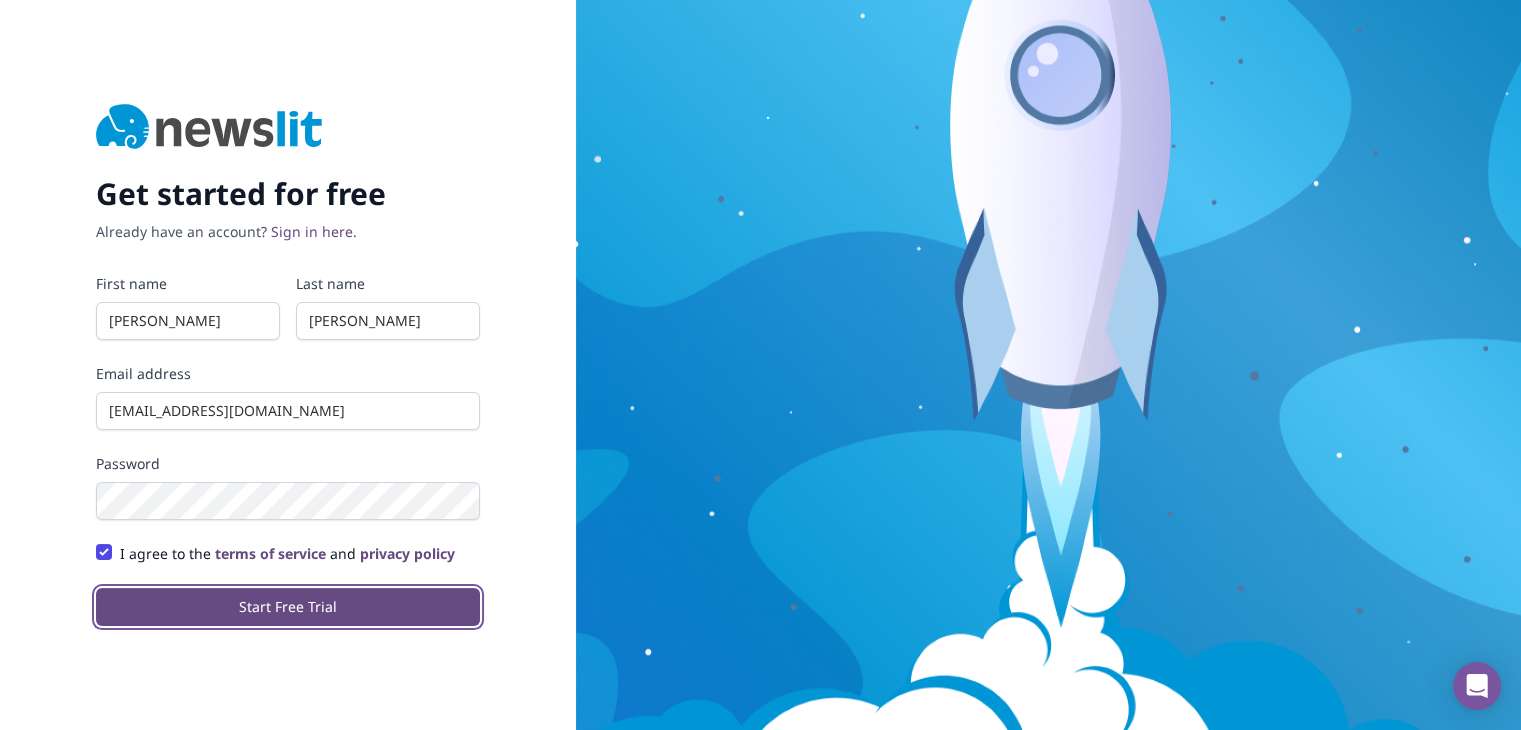 click on "Start Free Trial" at bounding box center (288, 607) 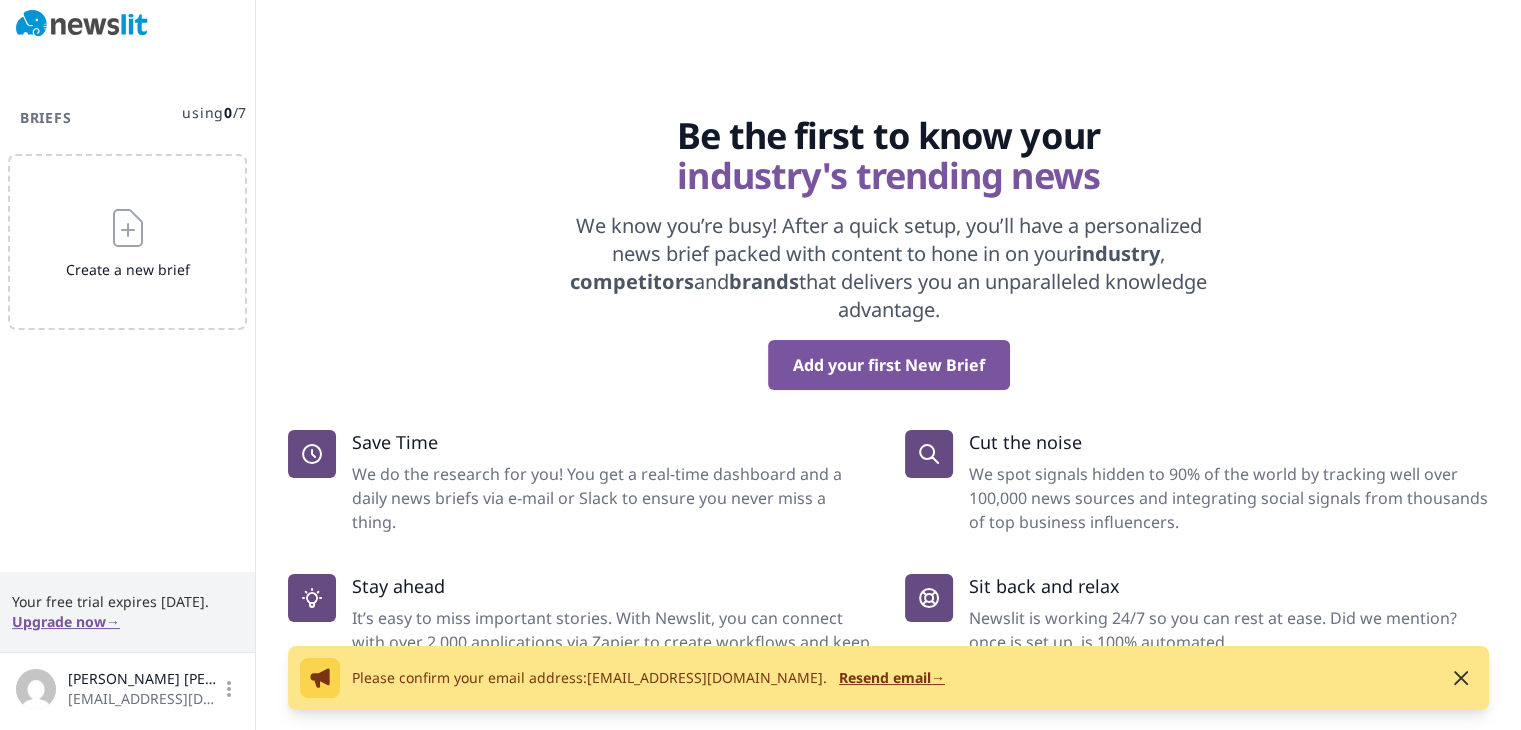 click on "Resend email  →" at bounding box center [892, 678] 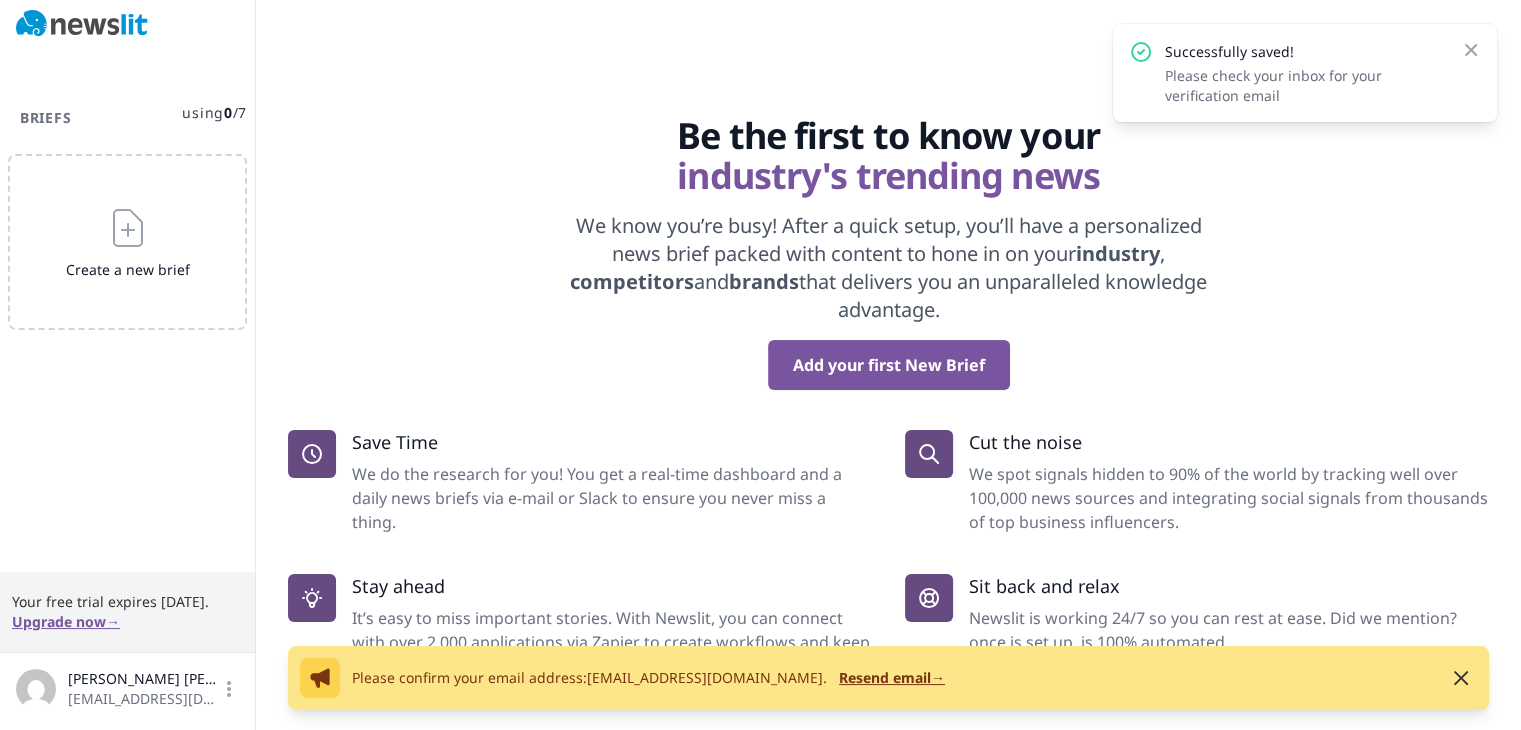 click on "Resend email  →" at bounding box center [892, 678] 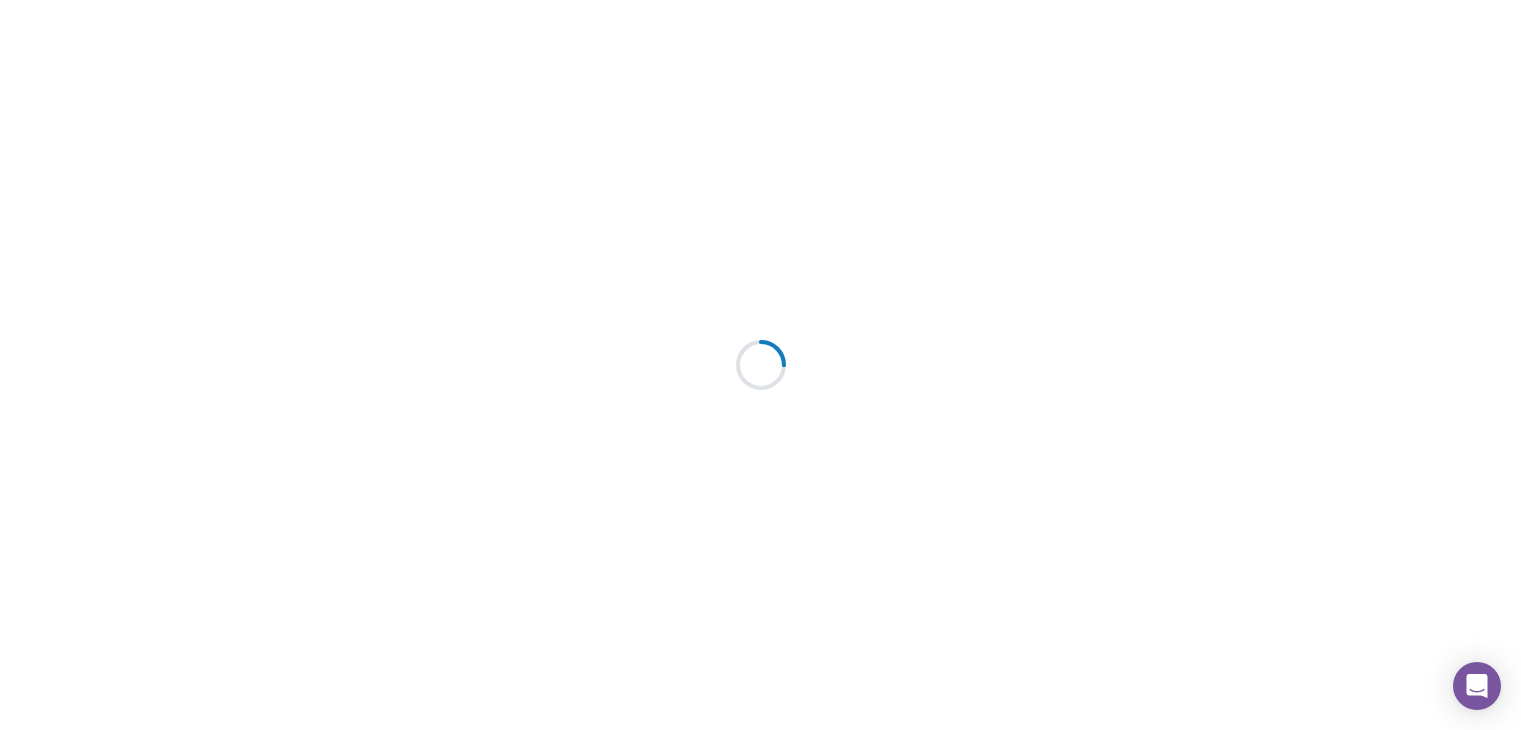 scroll, scrollTop: 0, scrollLeft: 0, axis: both 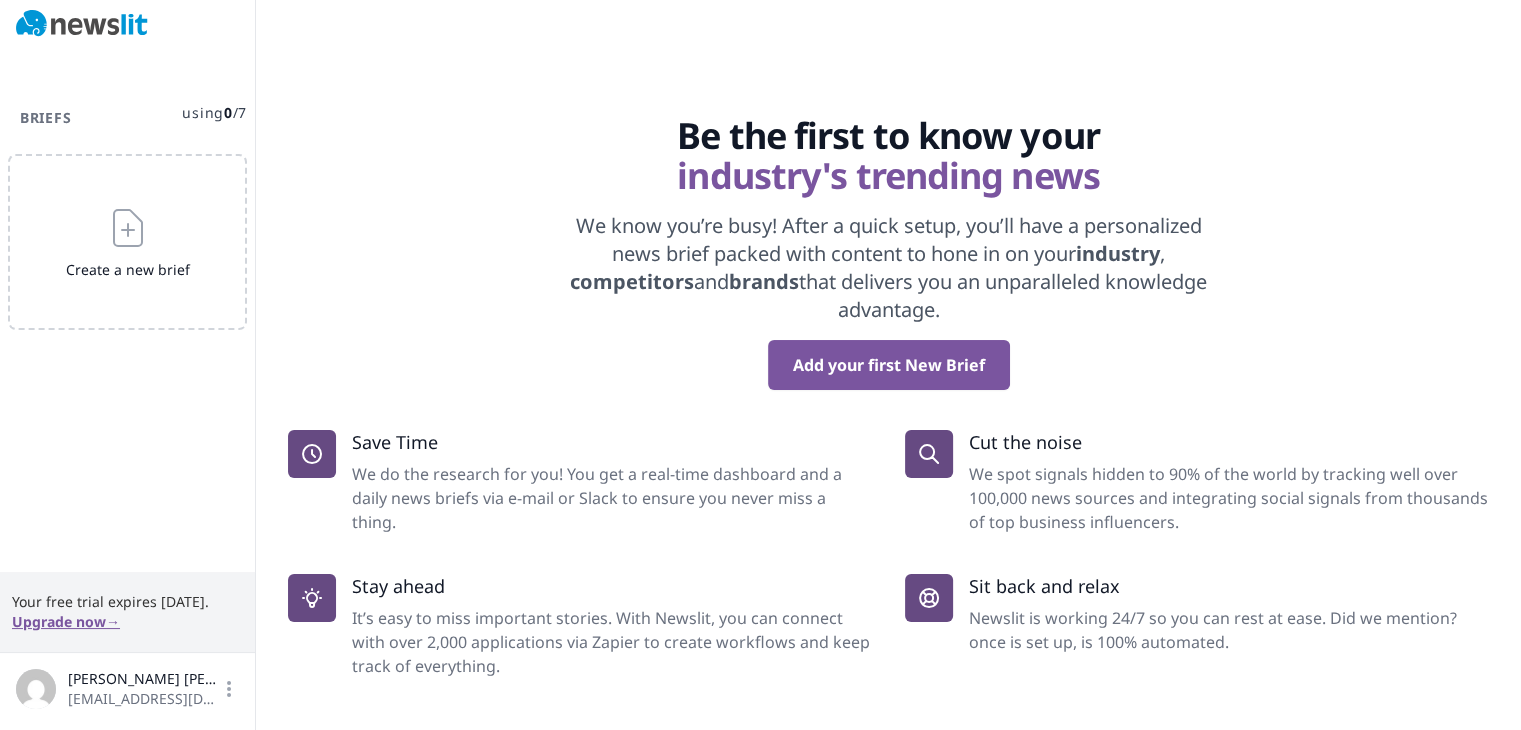 click on "Madeline   Dean partnerships@composio.dev" at bounding box center [127, 691] 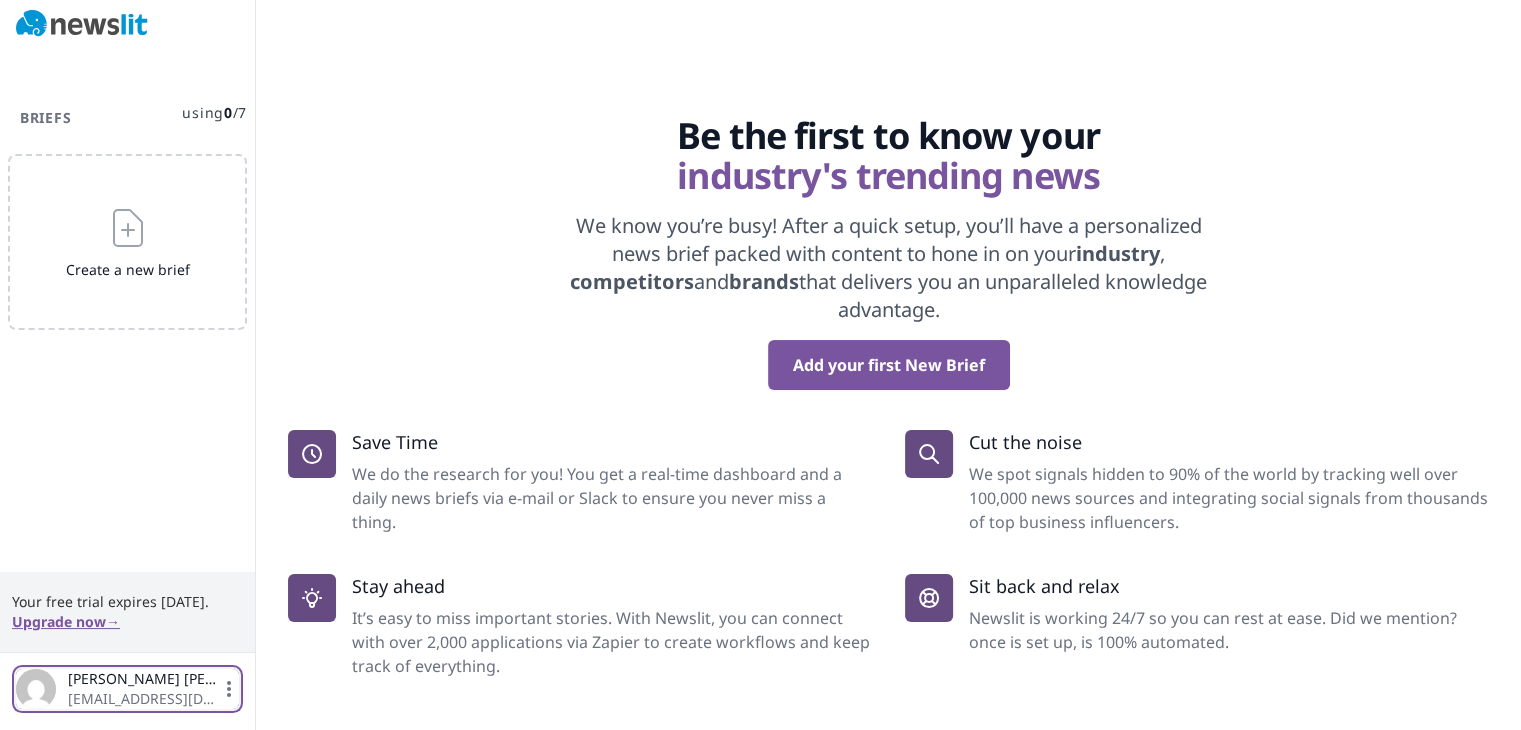 click at bounding box center (36, 689) 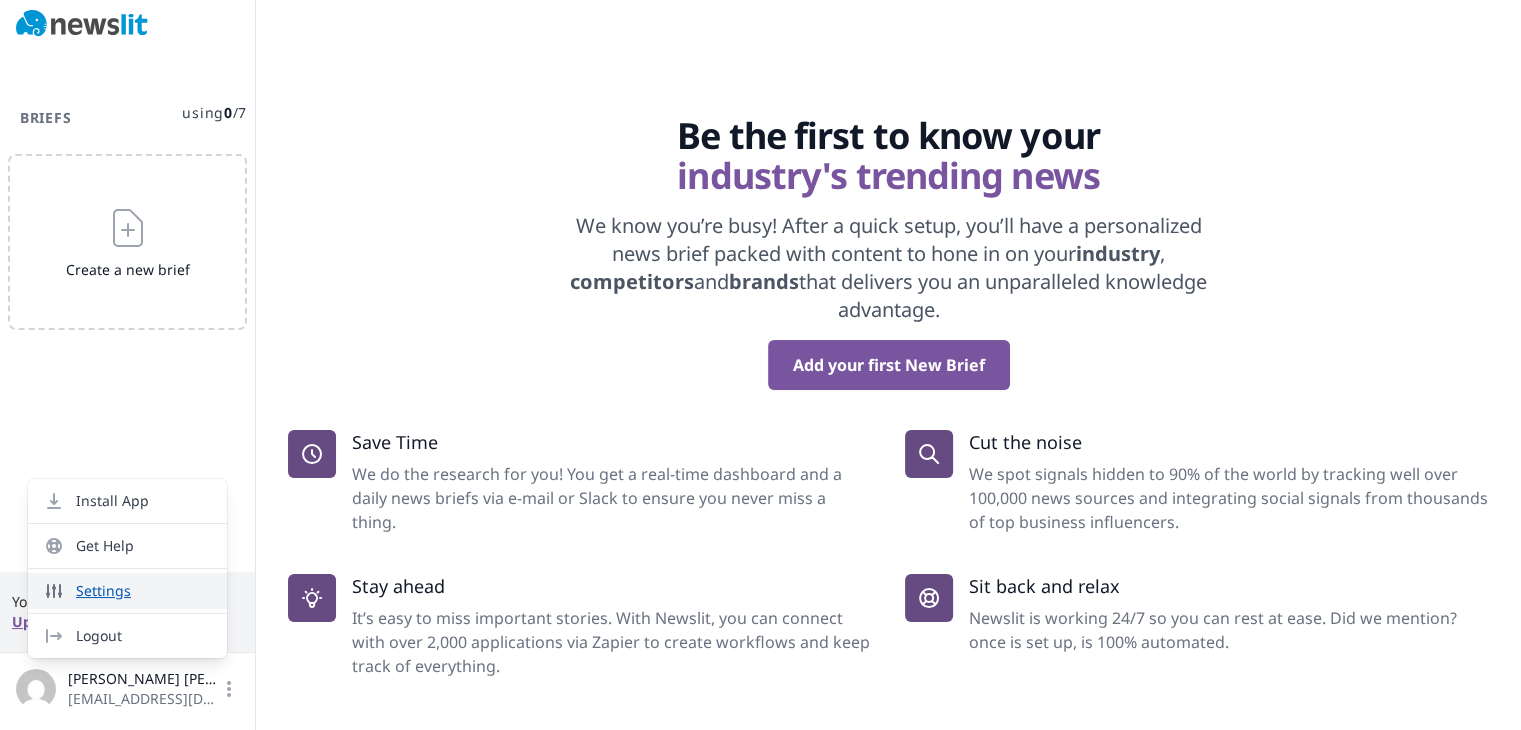 click on "Settings" at bounding box center (127, 591) 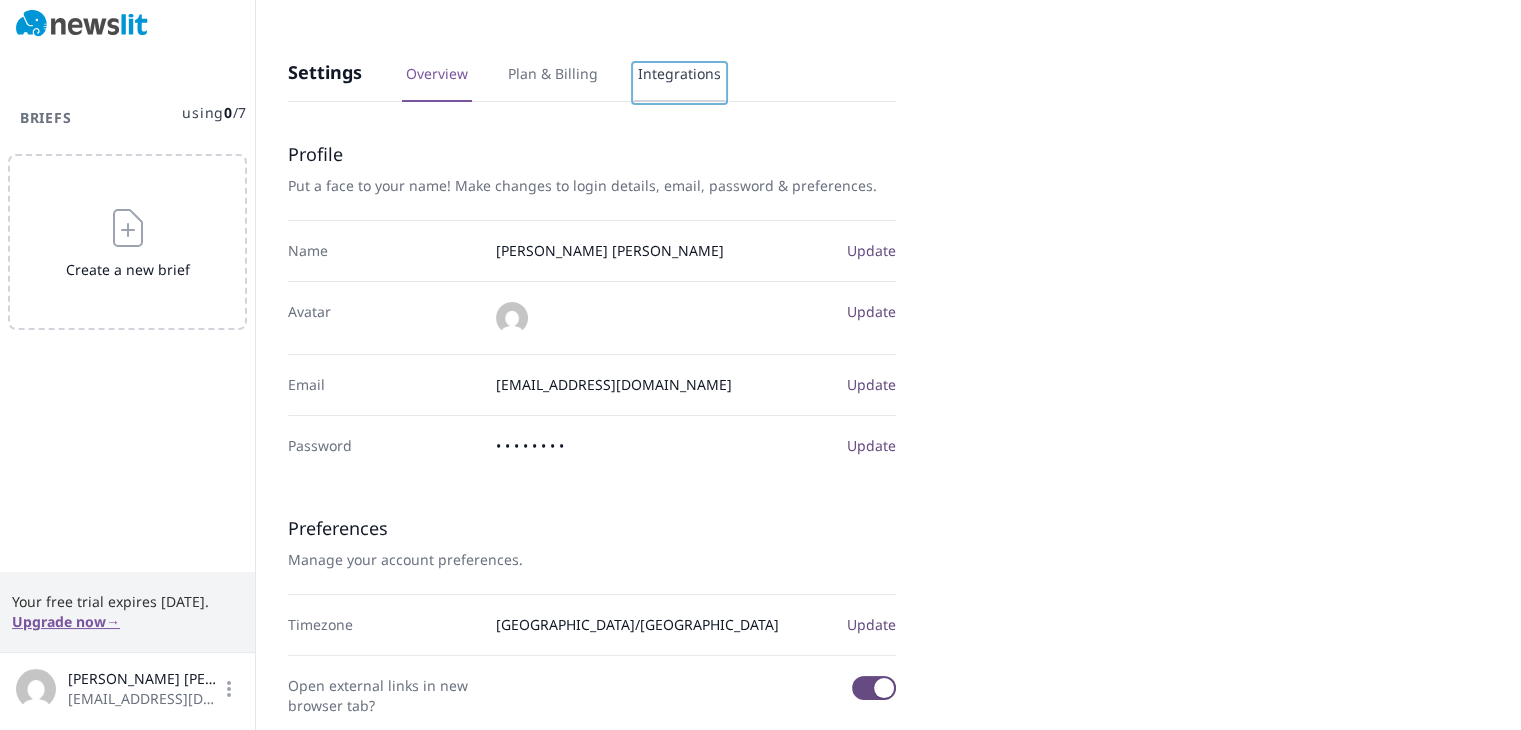 click on "Integrations" at bounding box center (679, 83) 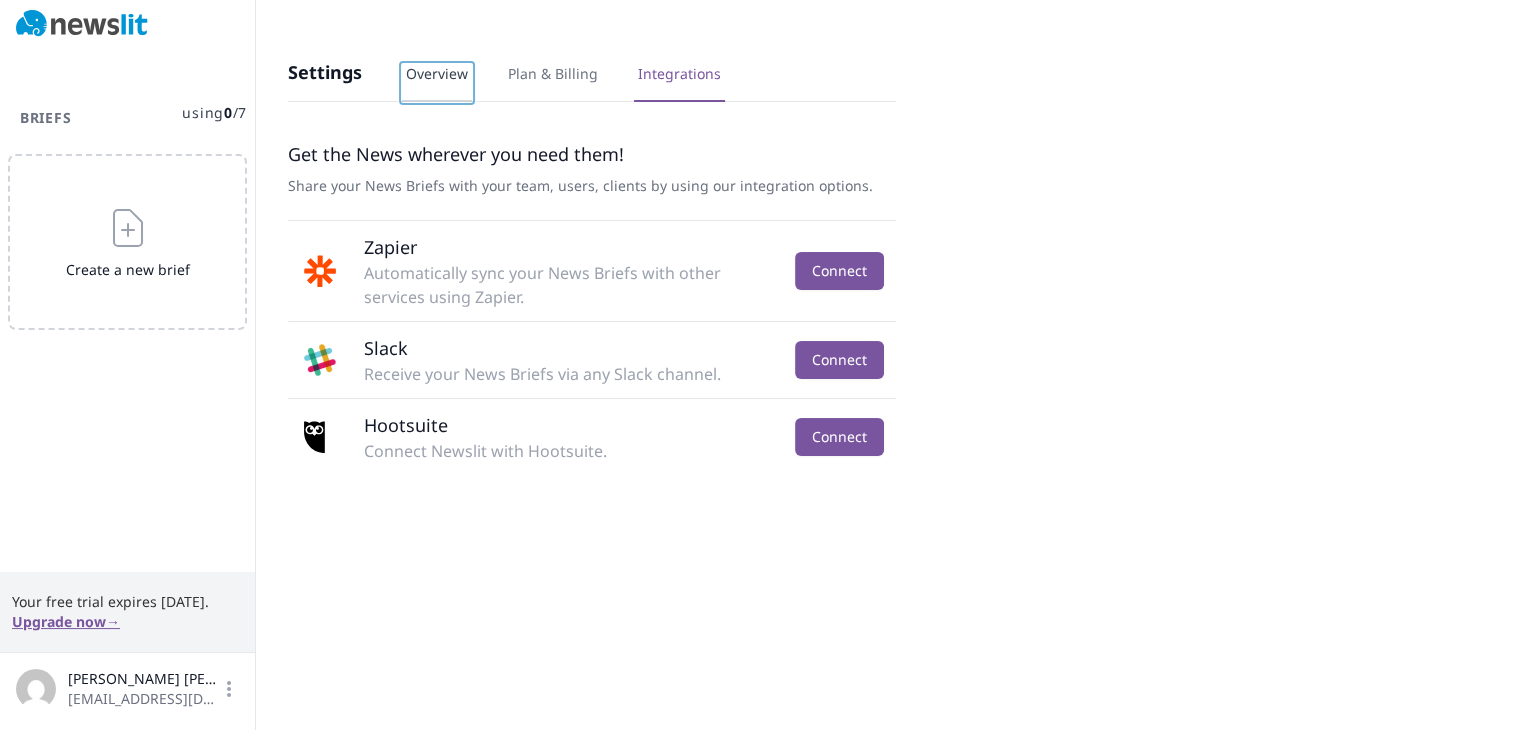 click on "Overview" at bounding box center (437, 83) 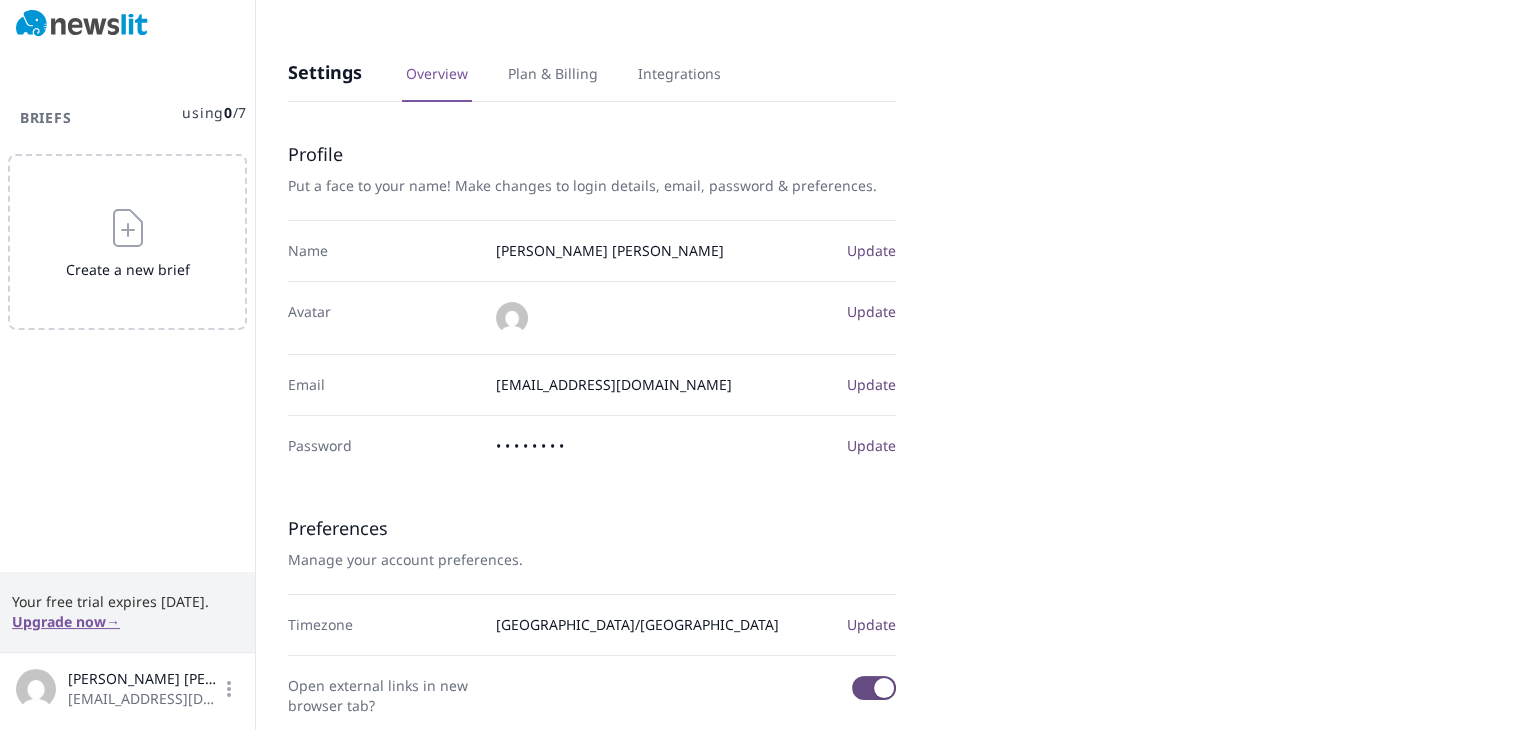 scroll, scrollTop: 0, scrollLeft: 0, axis: both 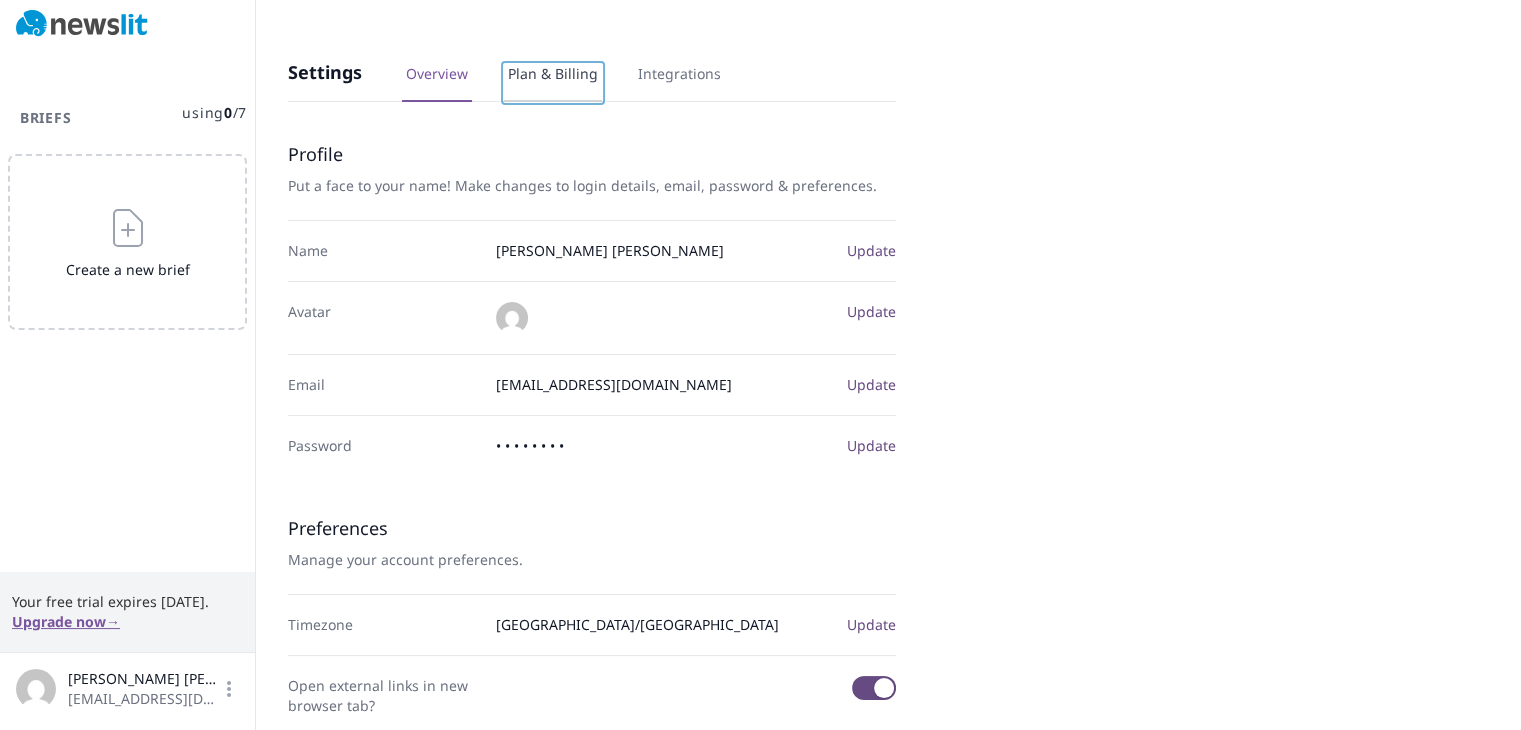 click on "Plan & Billing" at bounding box center [553, 83] 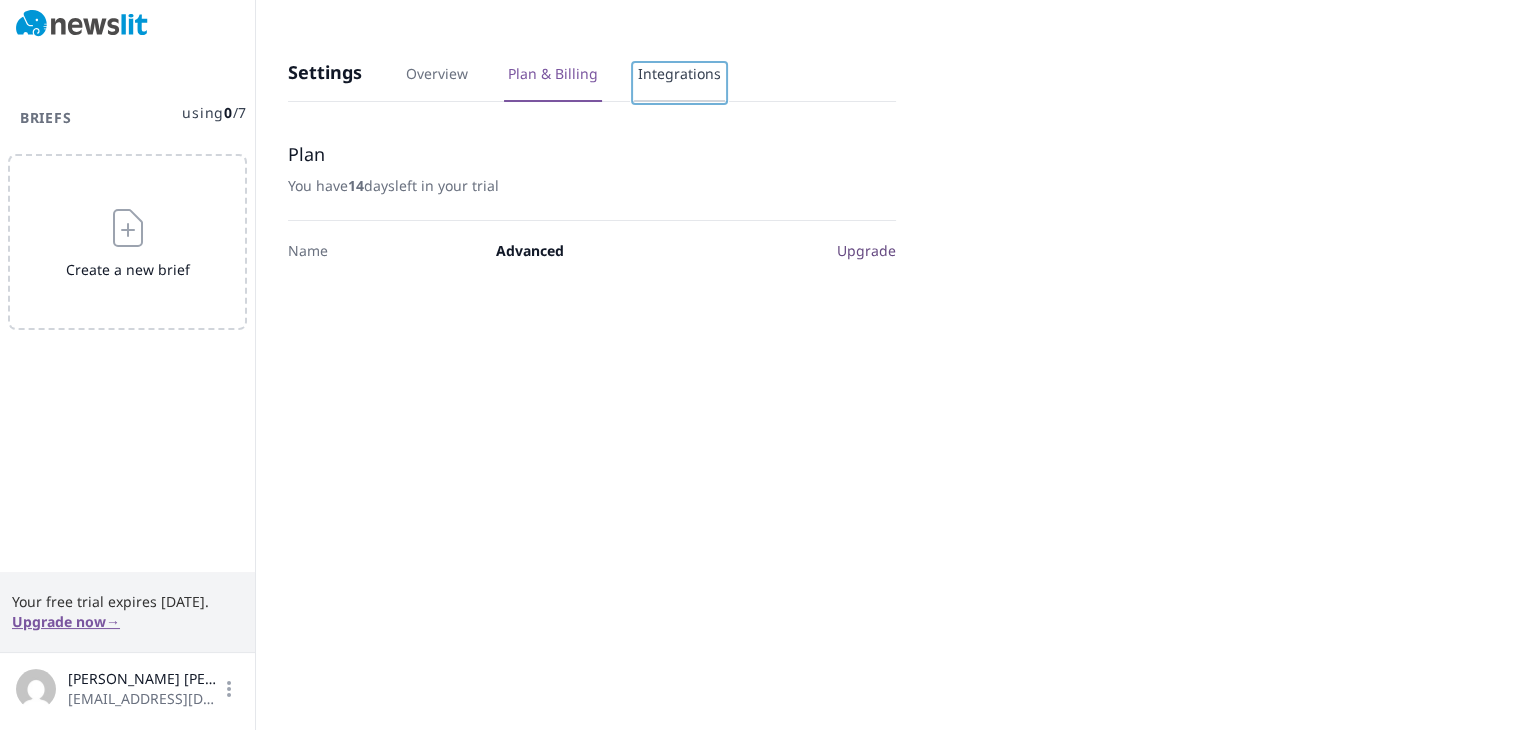 click on "Integrations" at bounding box center [679, 83] 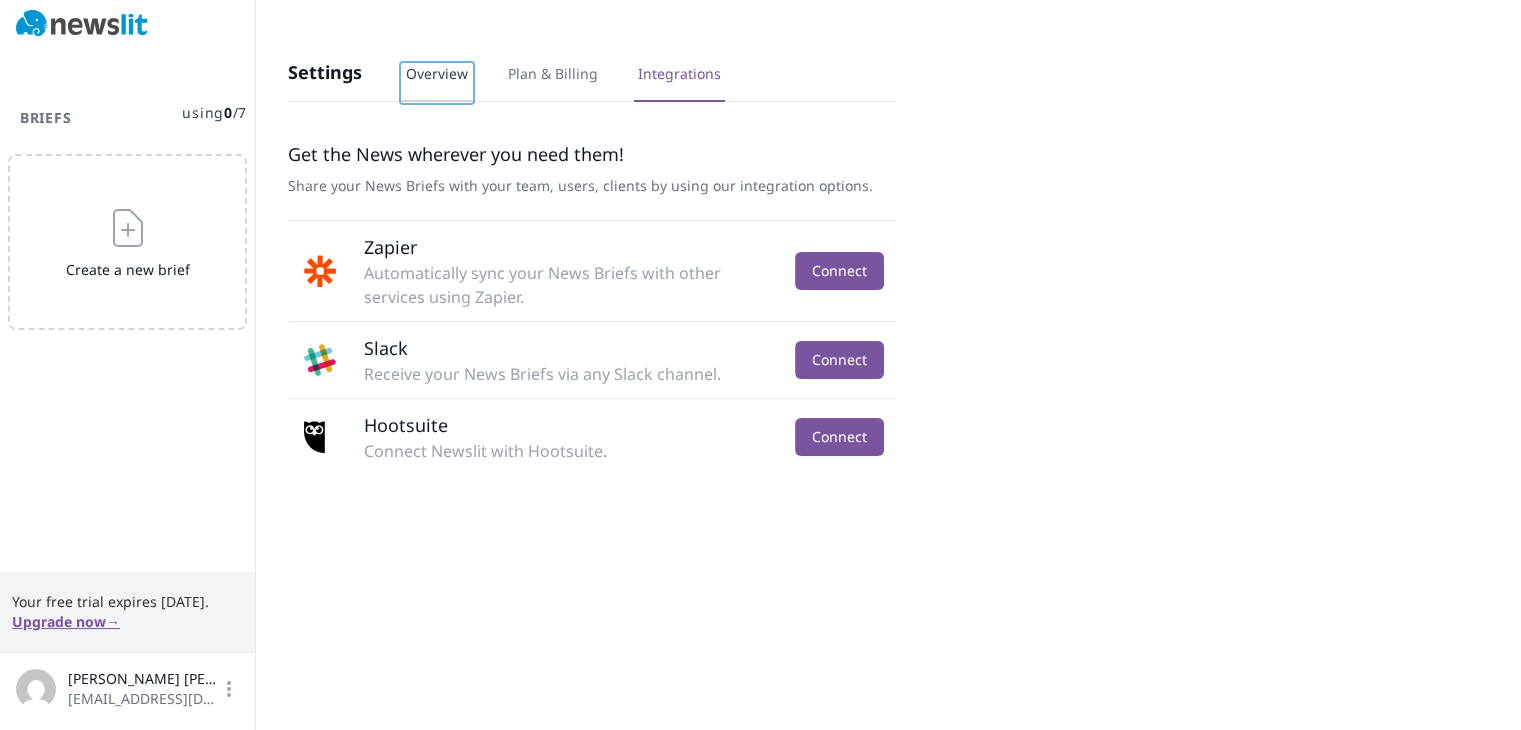 click on "Overview" at bounding box center (437, 83) 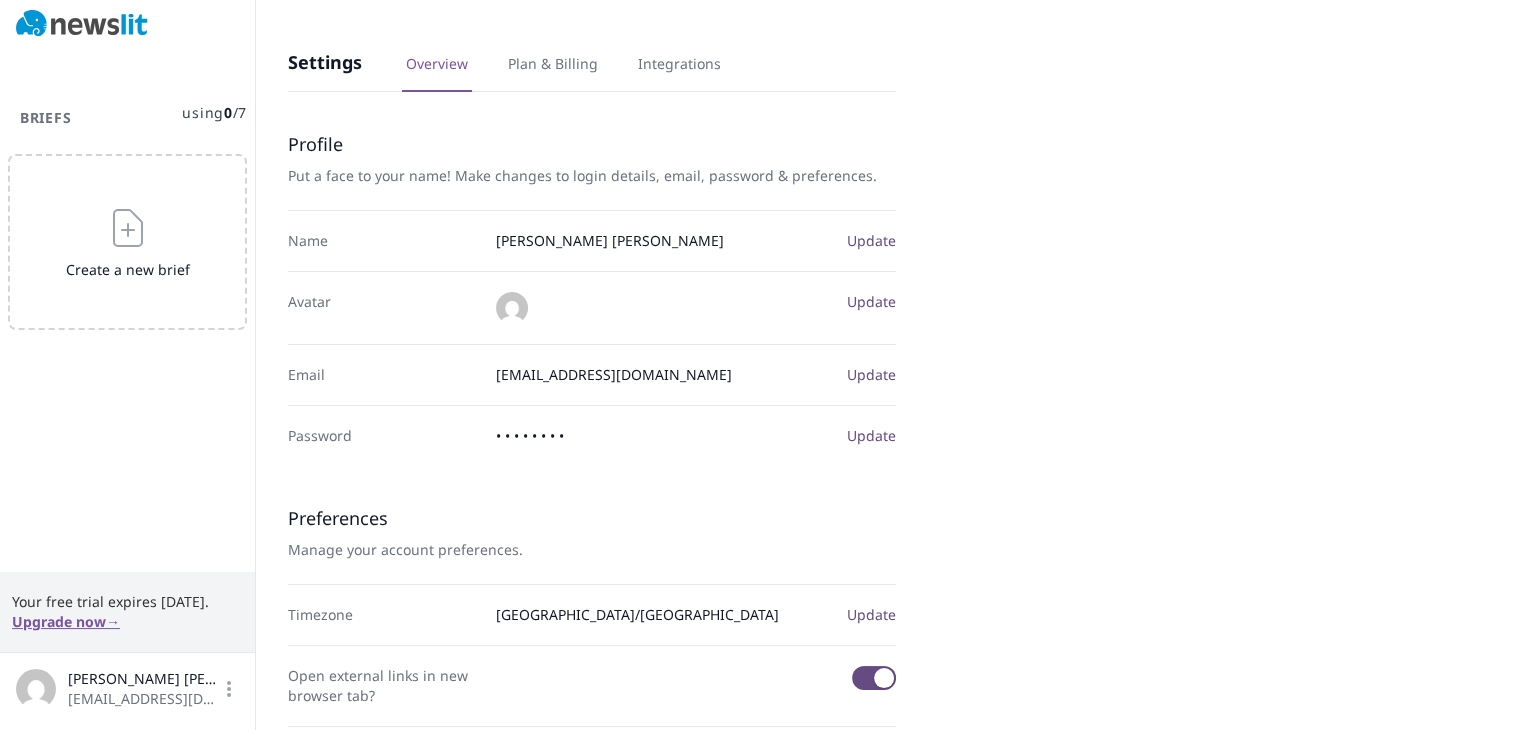 scroll, scrollTop: 0, scrollLeft: 0, axis: both 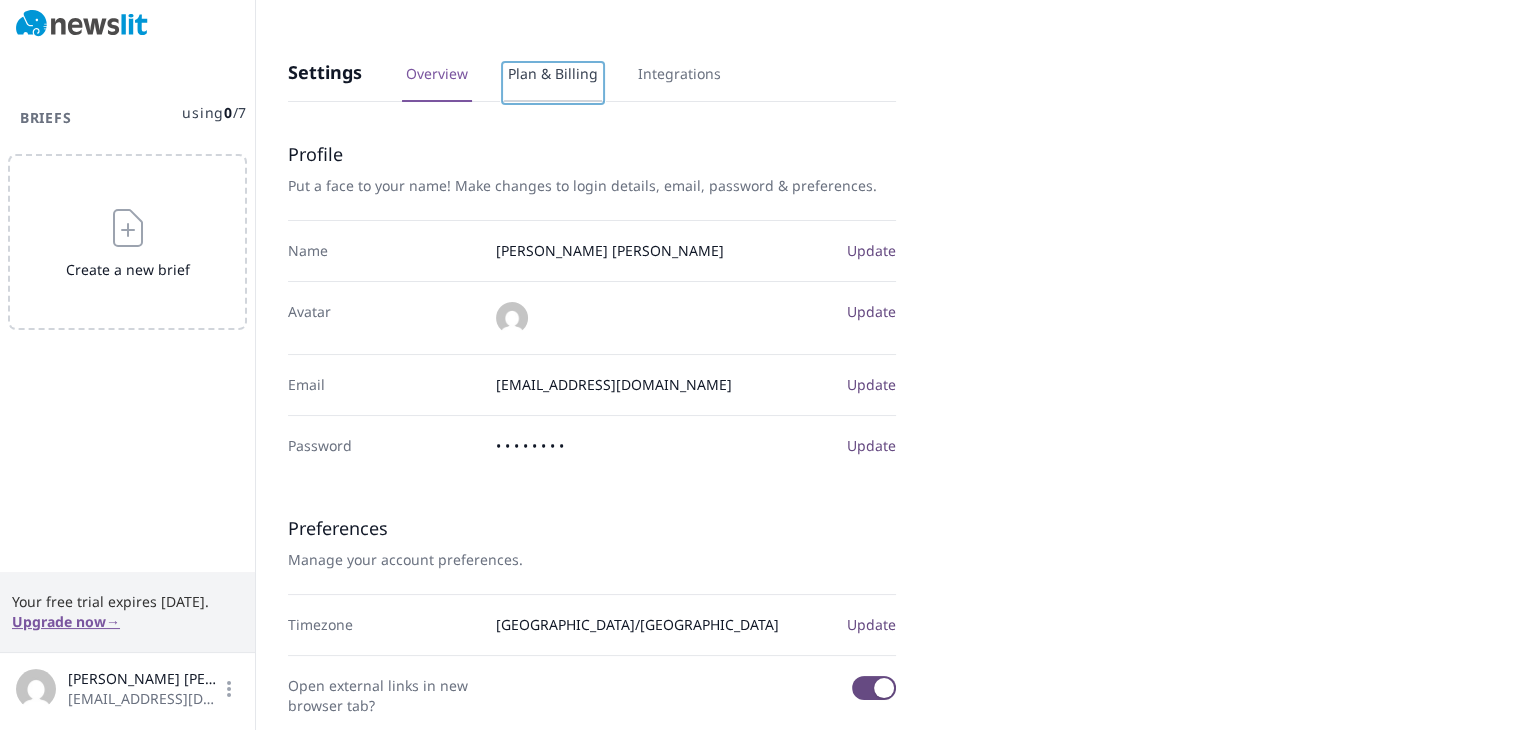 click on "Plan & Billing" at bounding box center (553, 83) 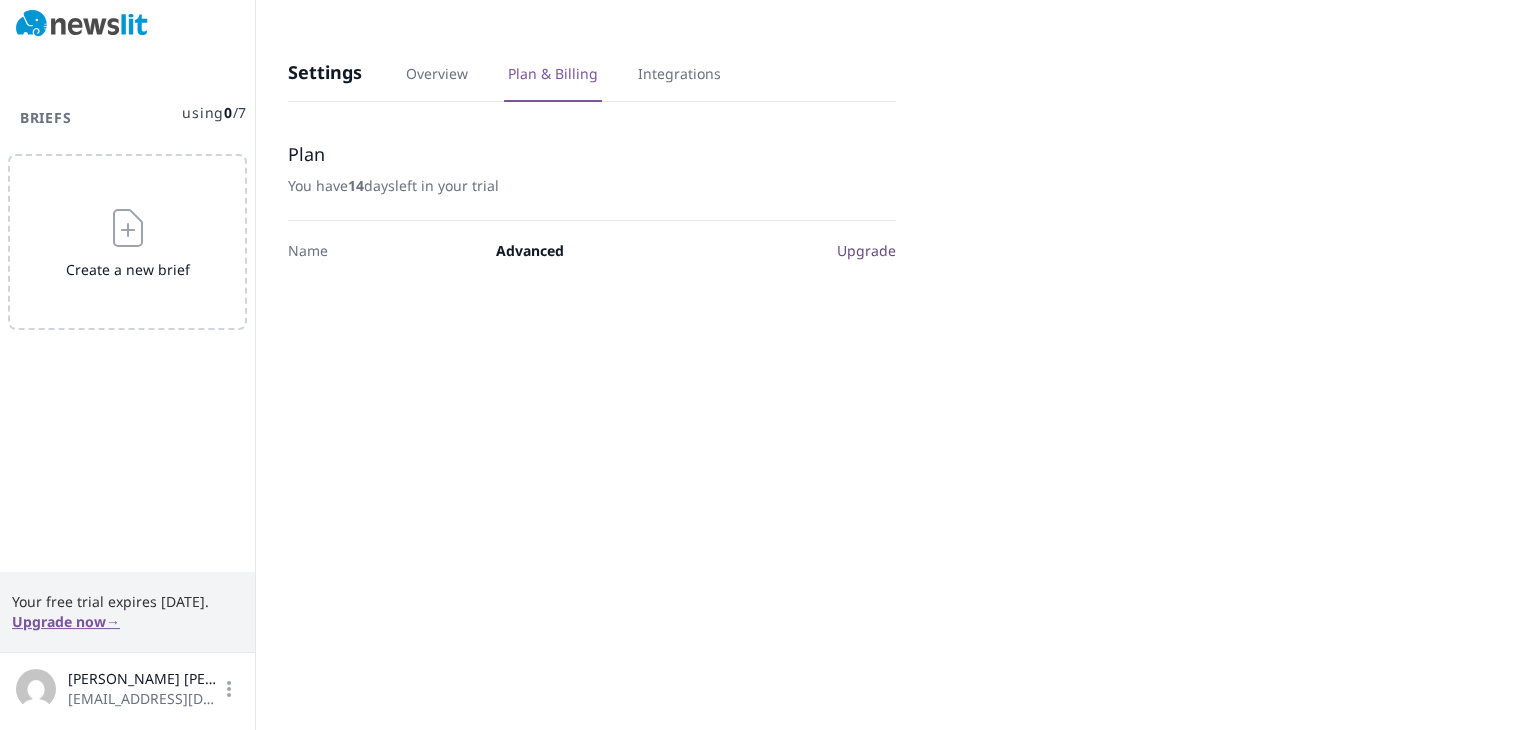 click on "Settings Overview Plan & Billing Integrations" at bounding box center (592, 70) 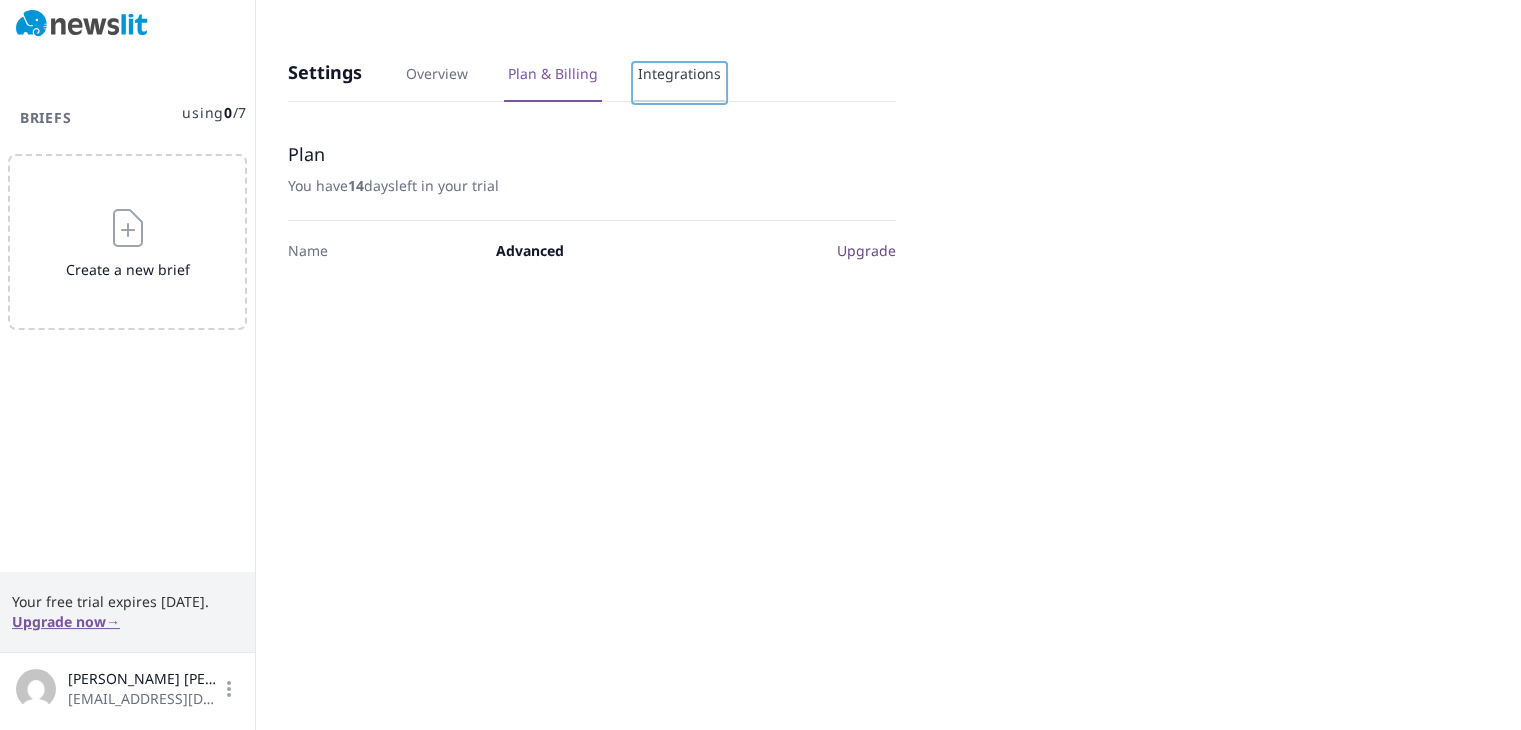 click on "Integrations" at bounding box center (679, 83) 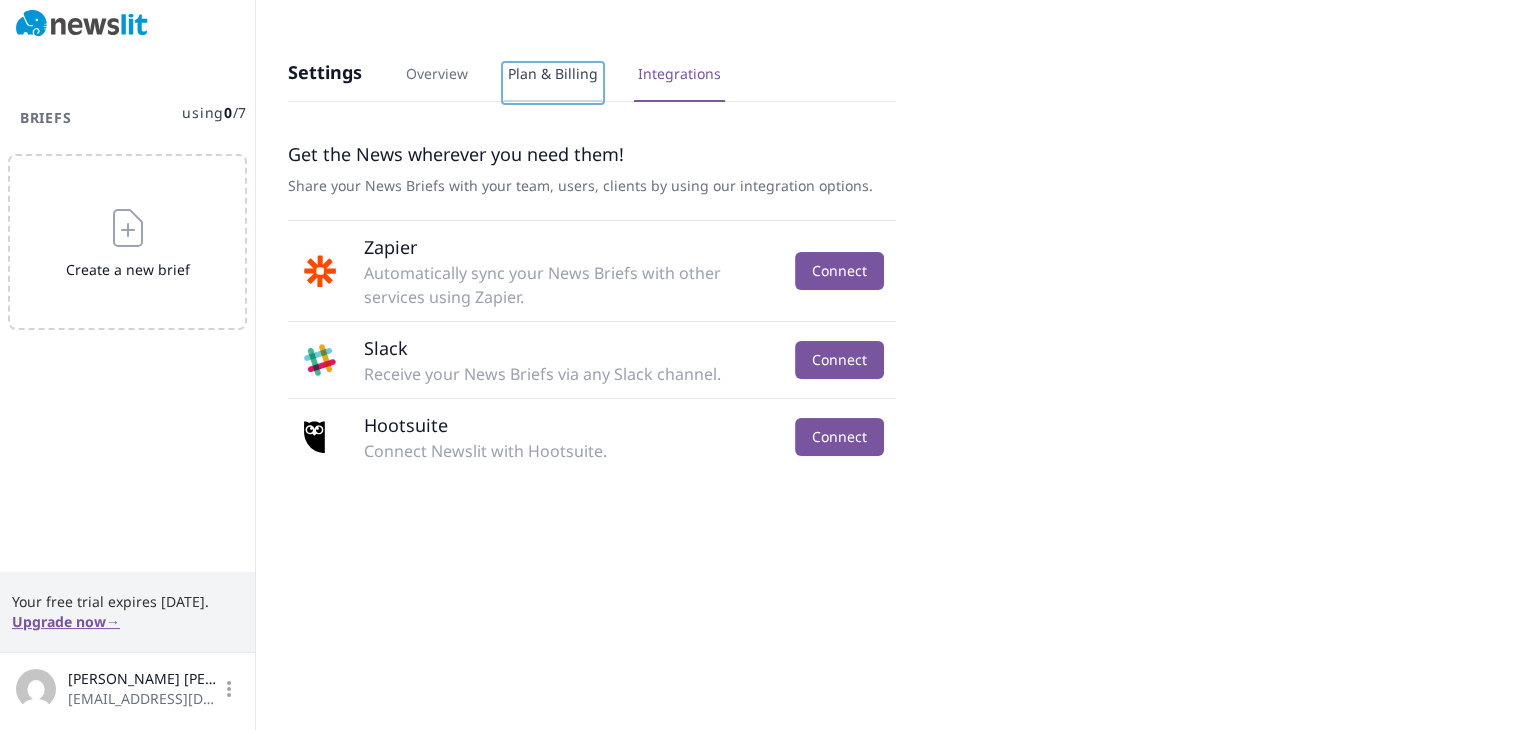 click on "Plan & Billing" at bounding box center (553, 83) 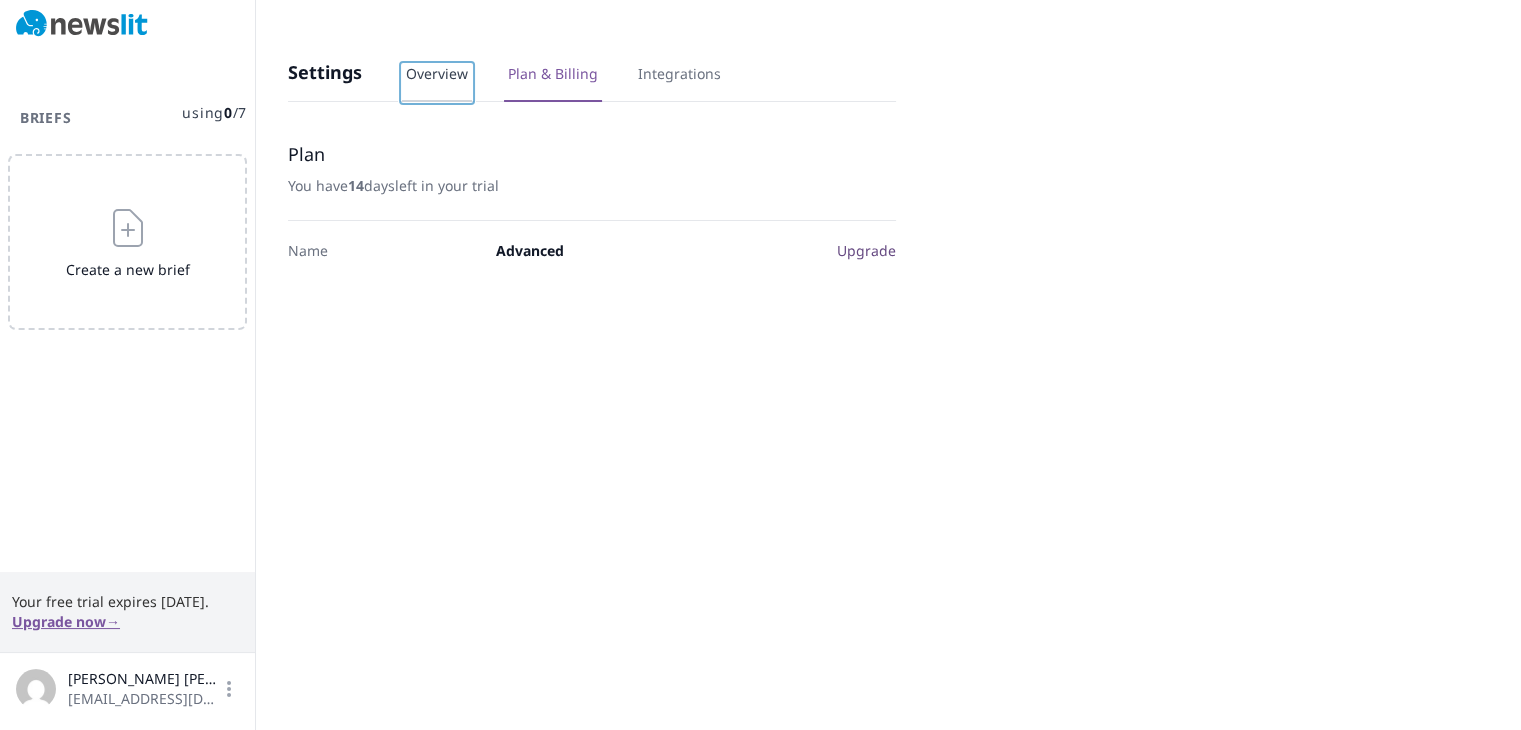 click on "Overview" at bounding box center [437, 83] 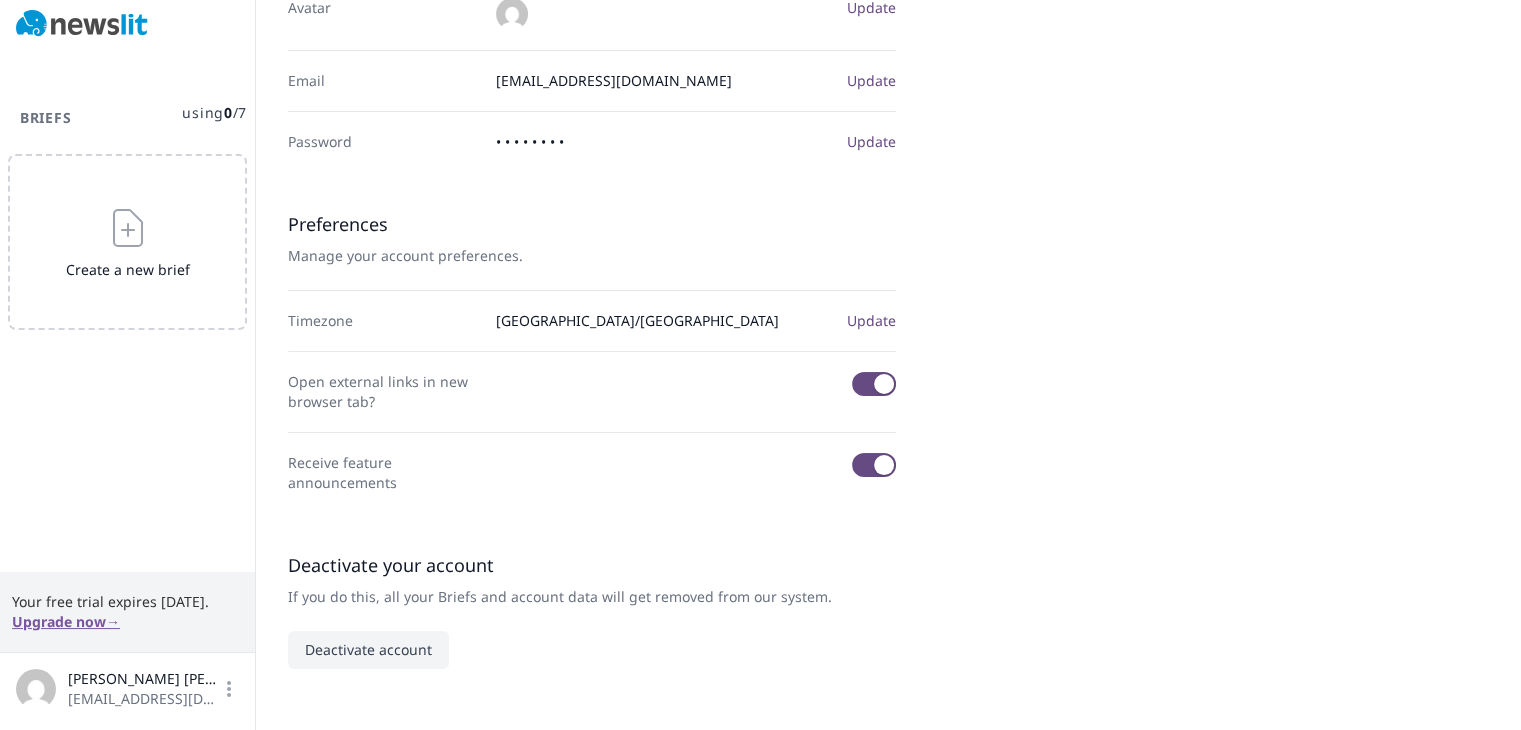 scroll, scrollTop: 0, scrollLeft: 0, axis: both 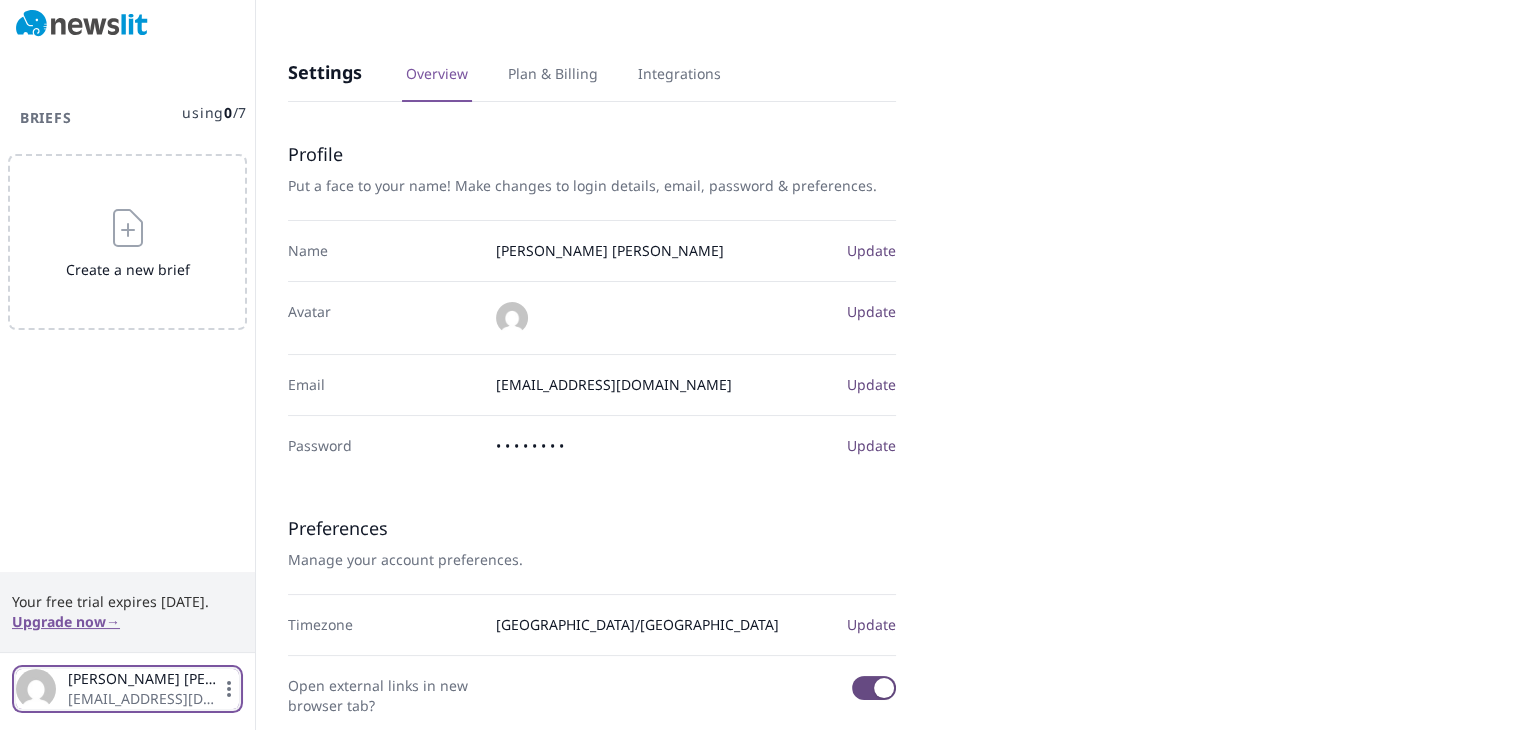 click on "Madeline   Dean" at bounding box center (143, 679) 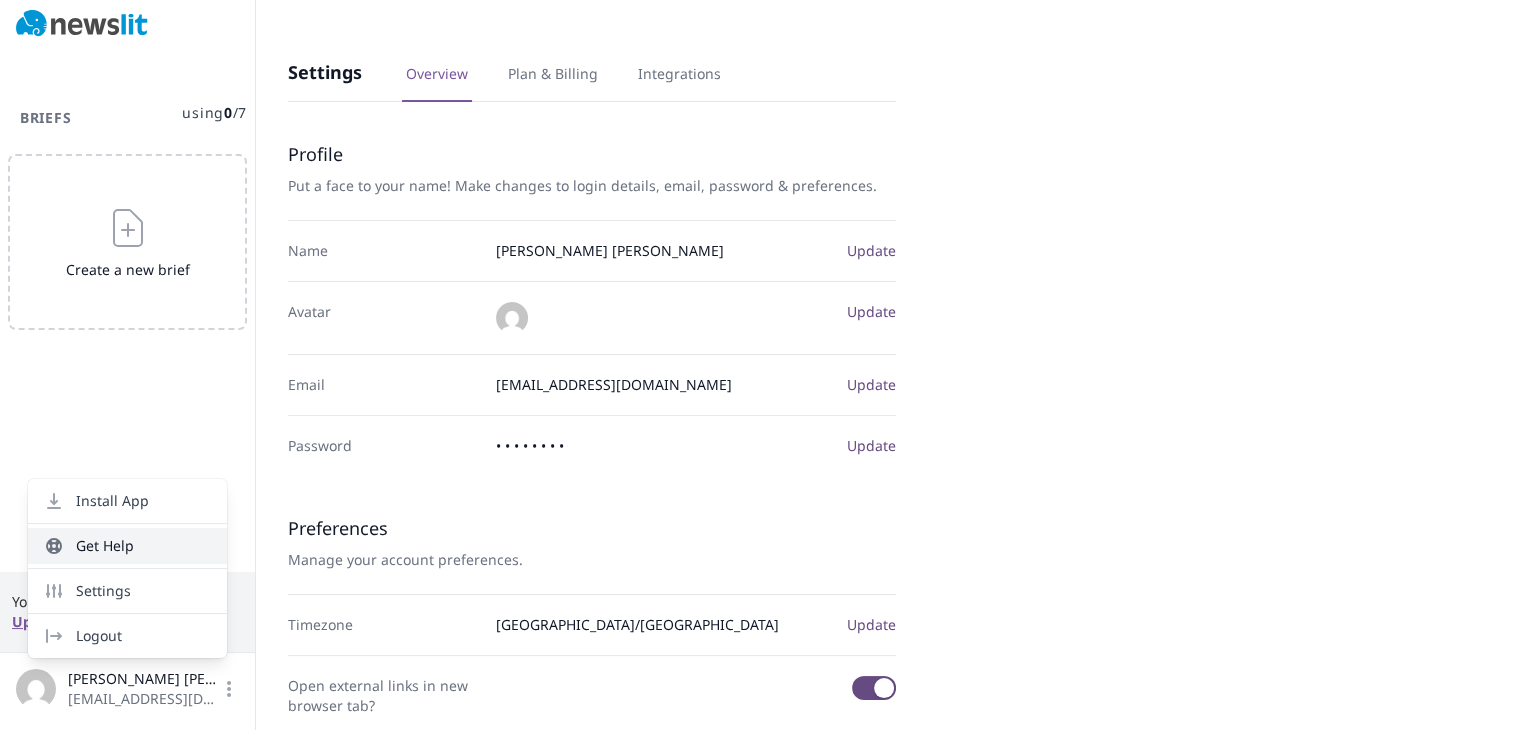 click on "Get Help" at bounding box center (127, 546) 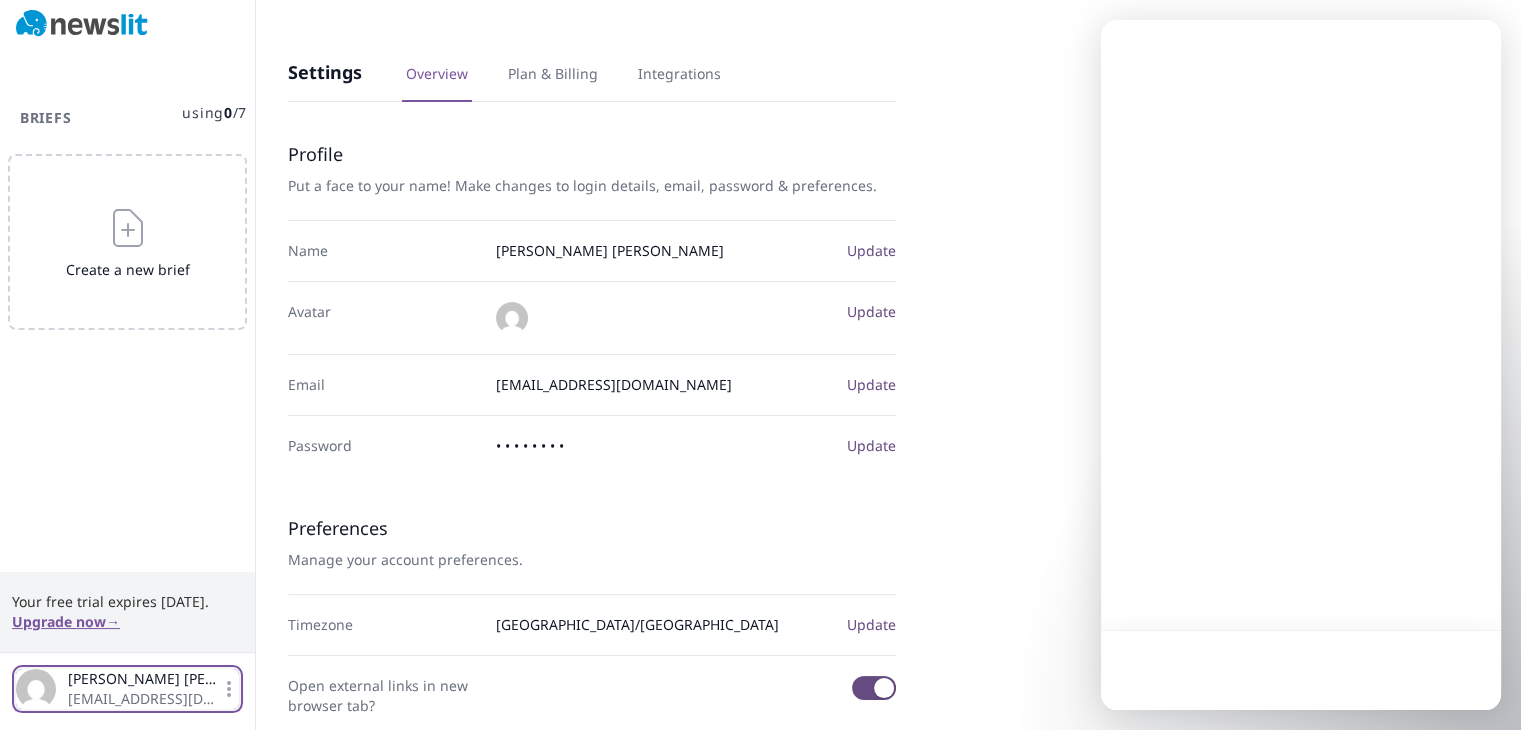 scroll, scrollTop: 0, scrollLeft: 0, axis: both 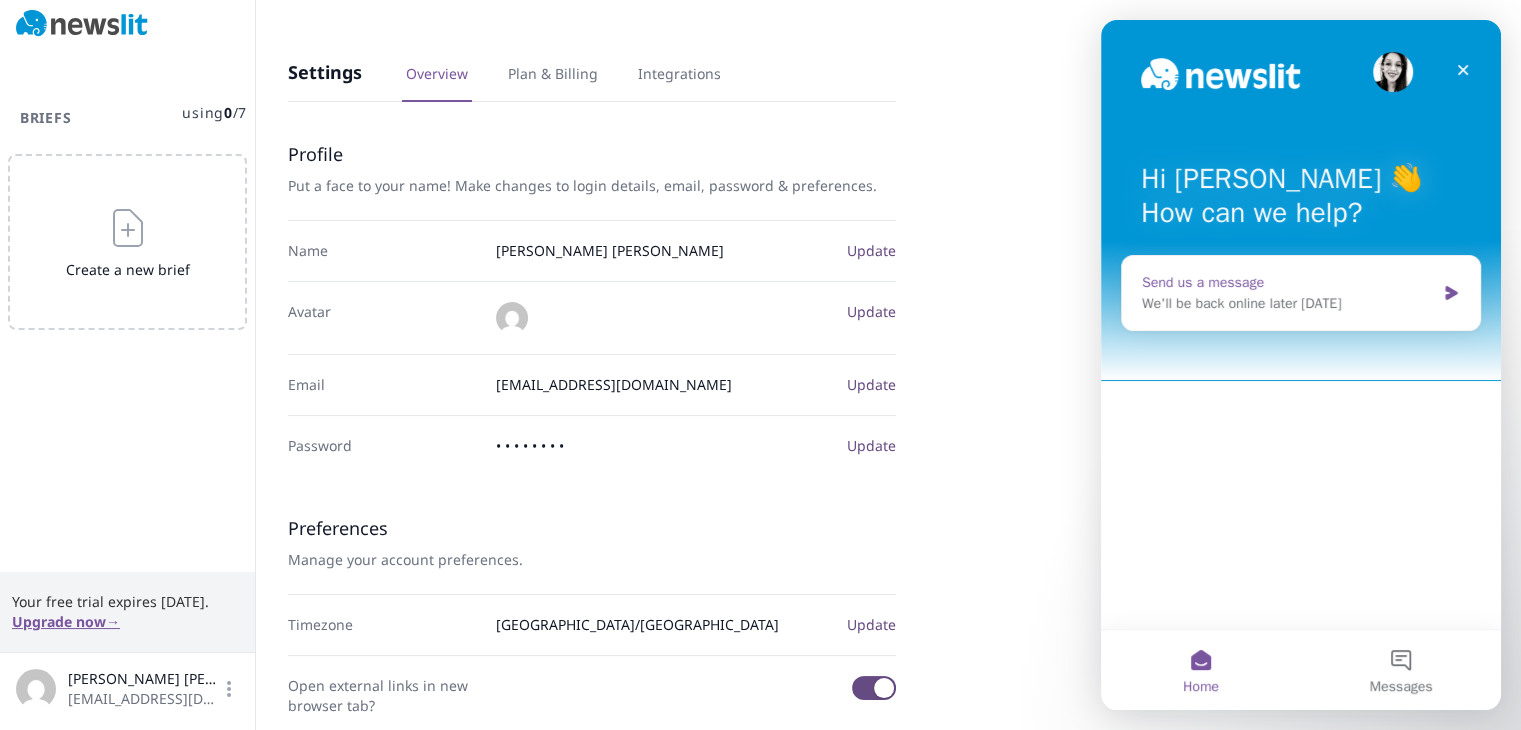 click on "We'll be back online later today" at bounding box center [1288, 303] 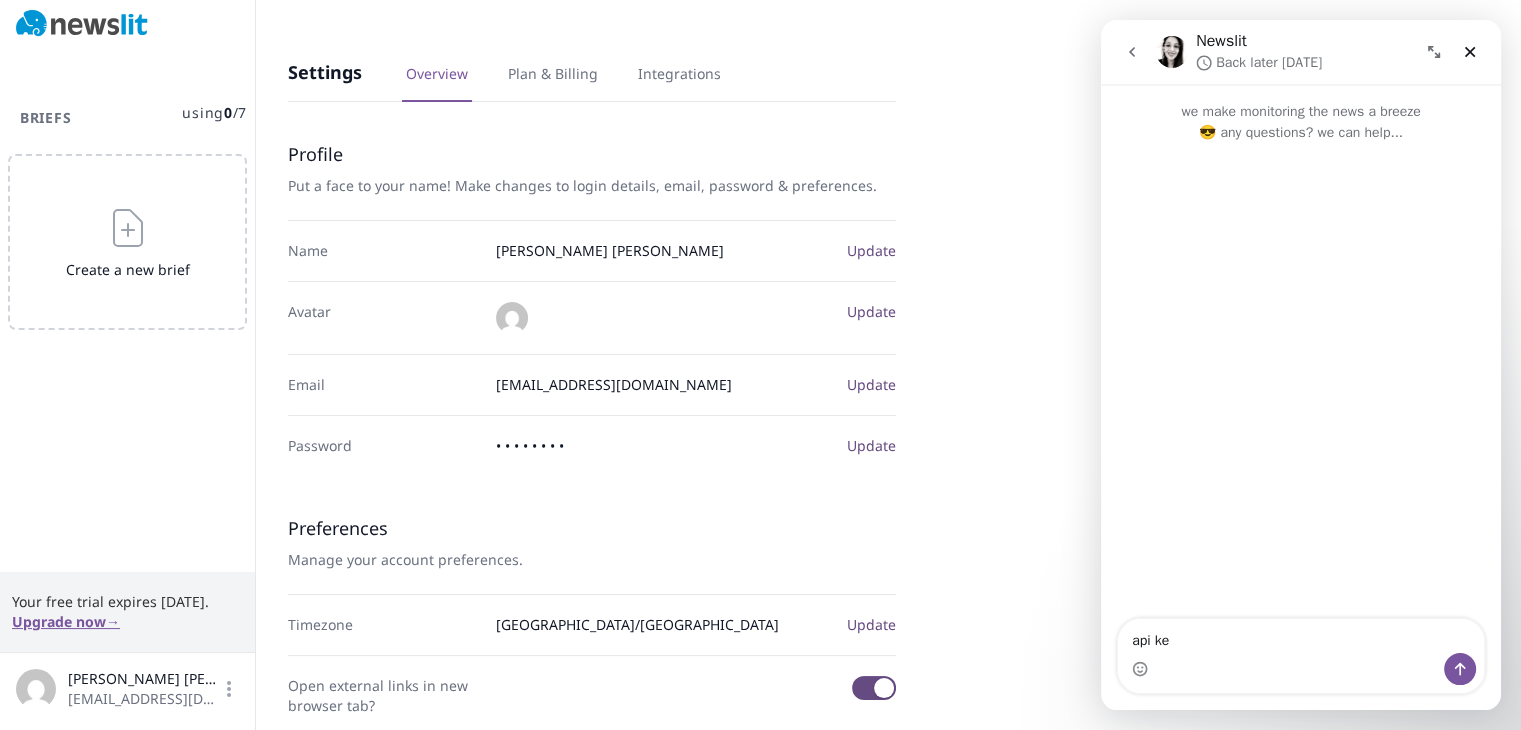 type on "api key" 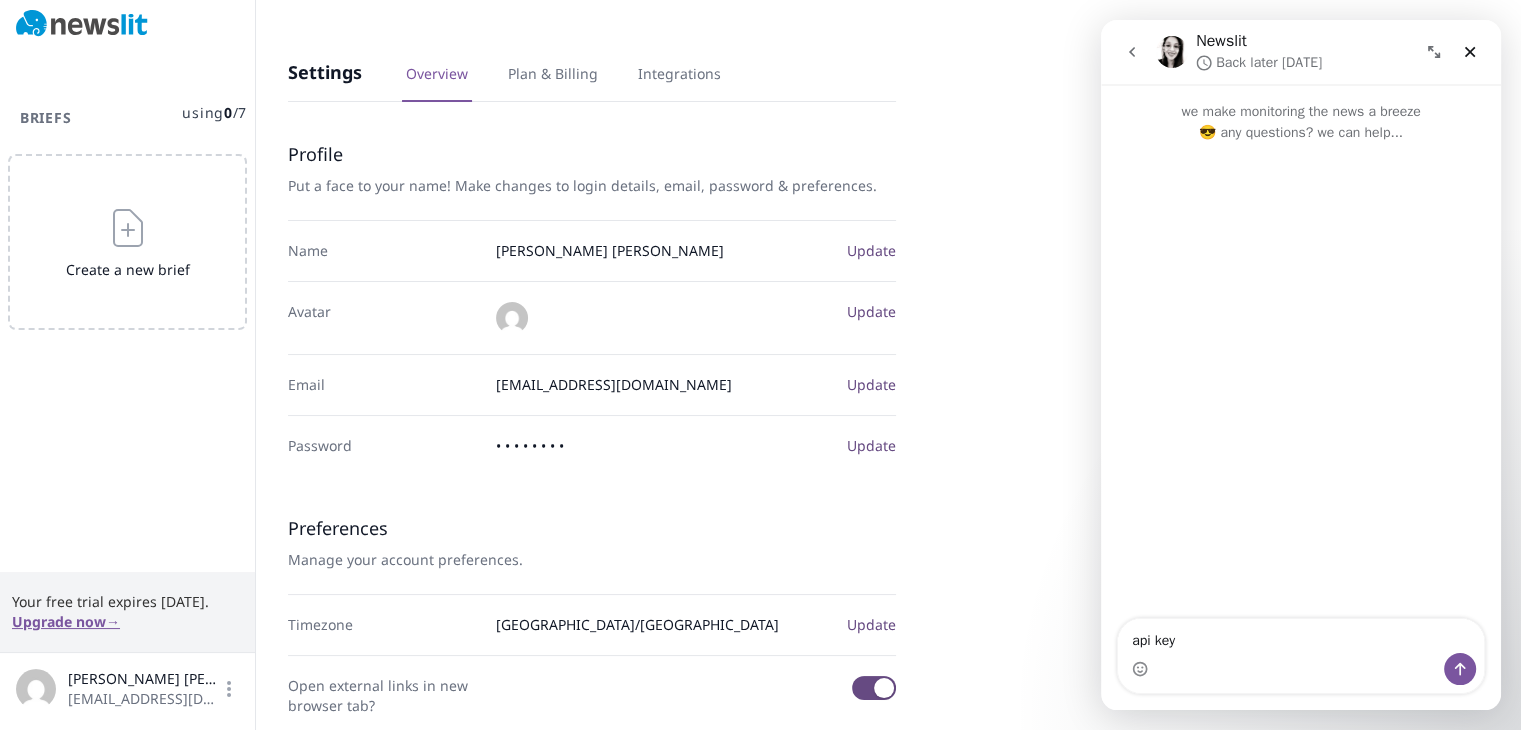 type 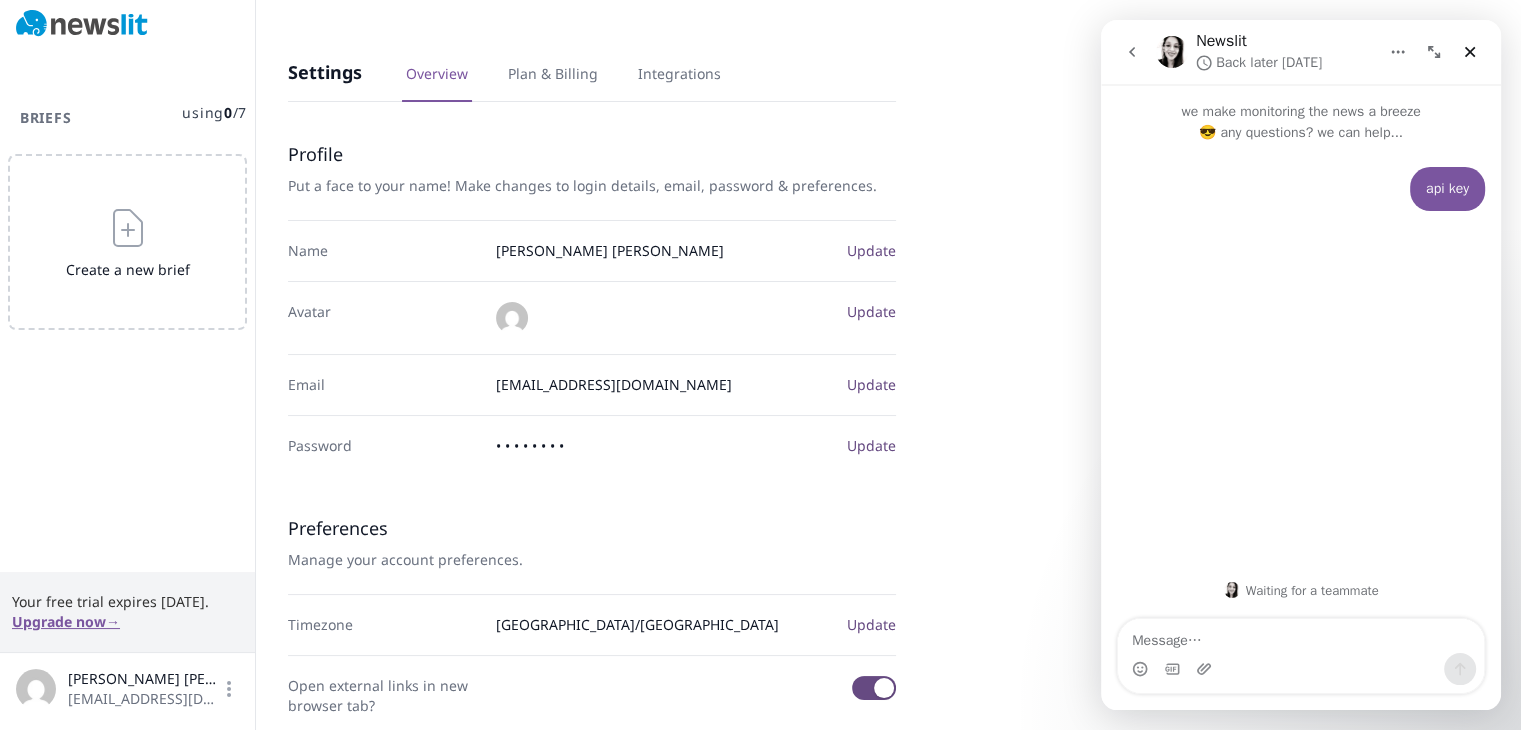 click on "Password • • • • • • • • Update" at bounding box center [592, 445] 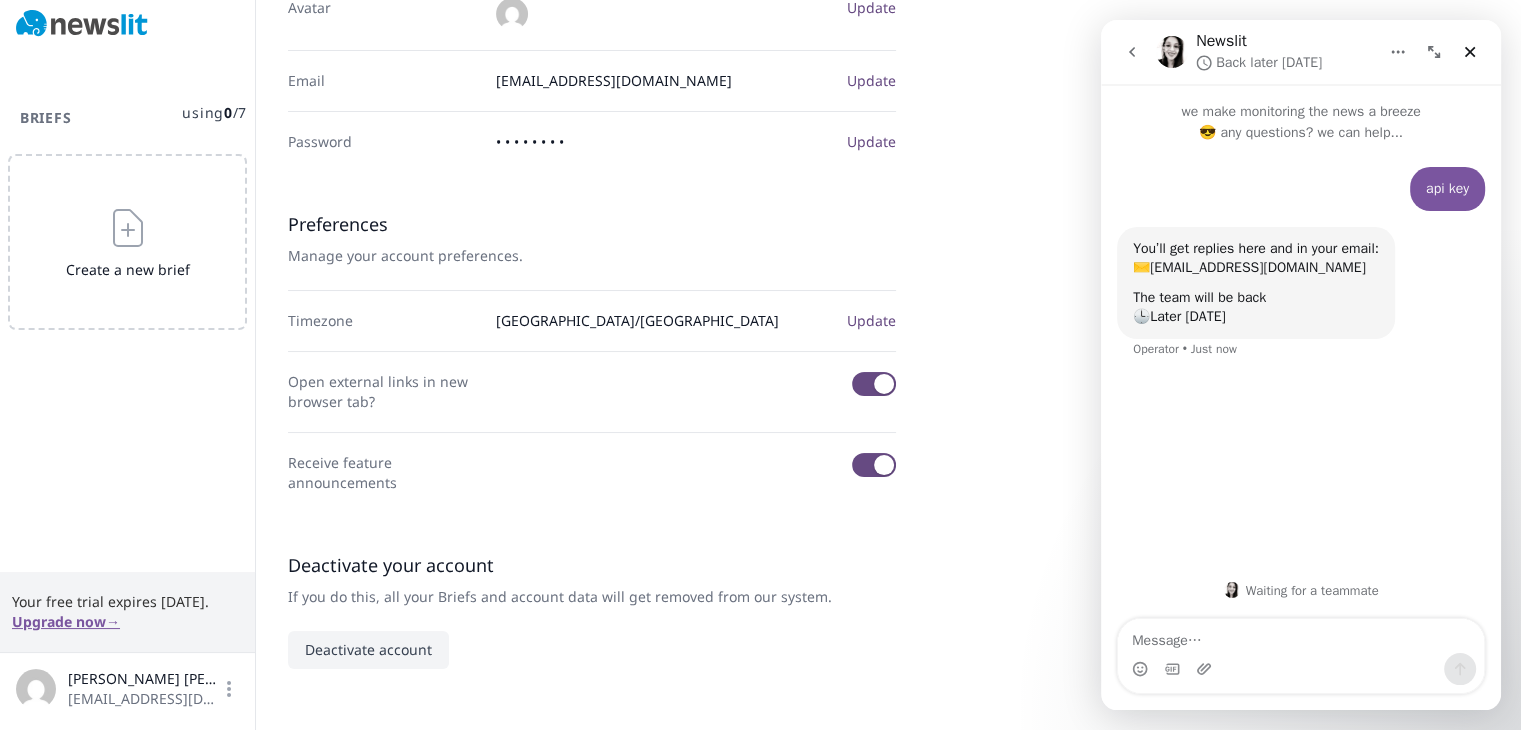 scroll, scrollTop: 0, scrollLeft: 0, axis: both 